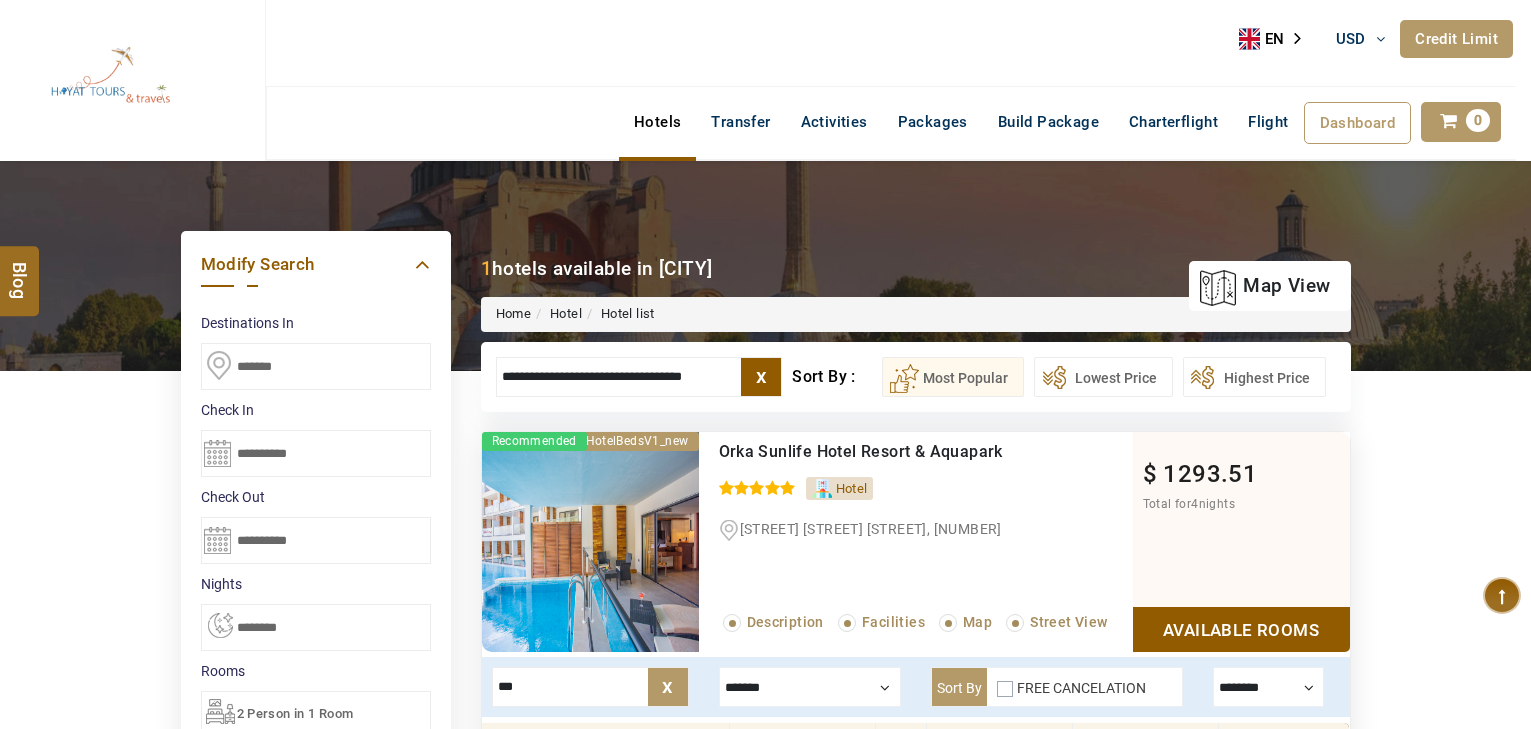 select on "*" 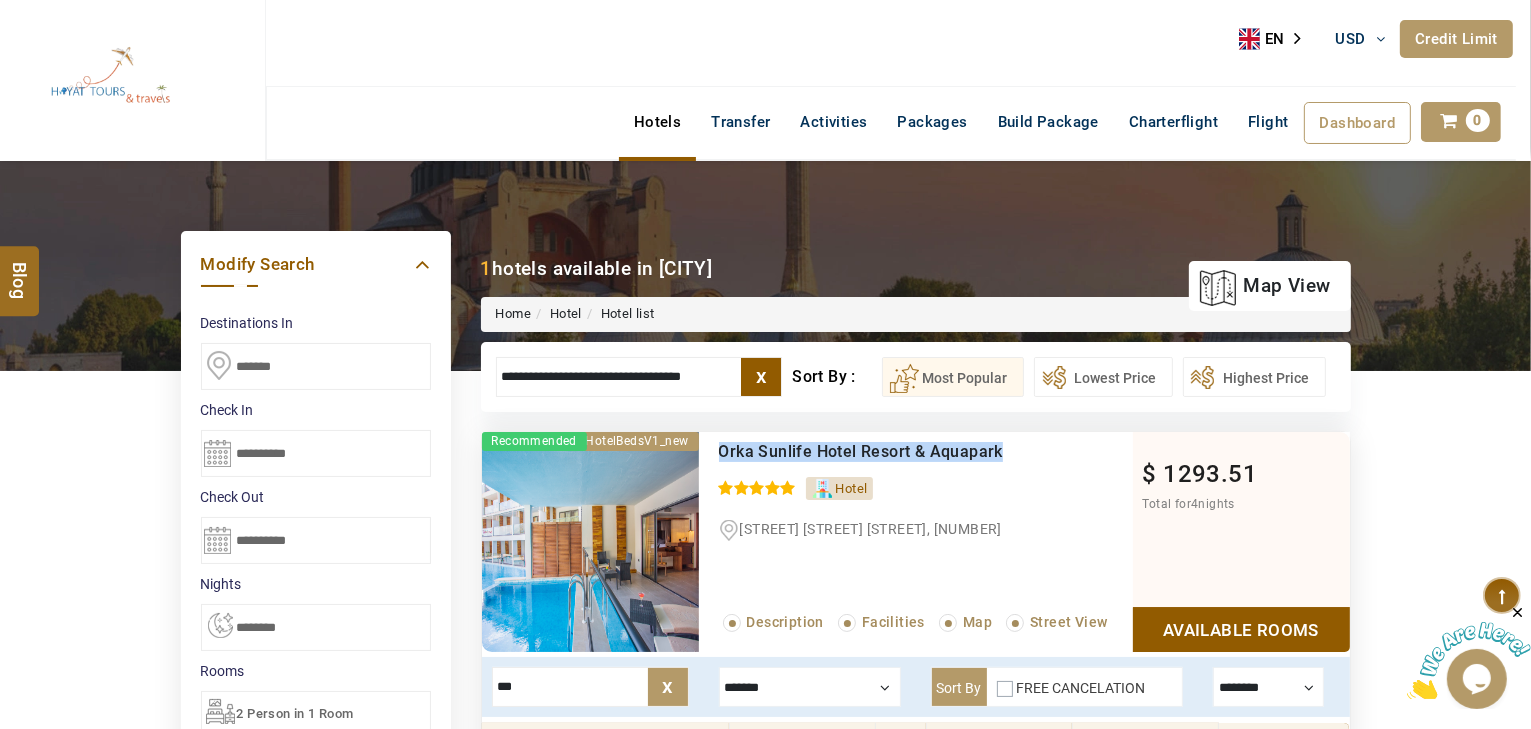 scroll, scrollTop: 0, scrollLeft: 0, axis: both 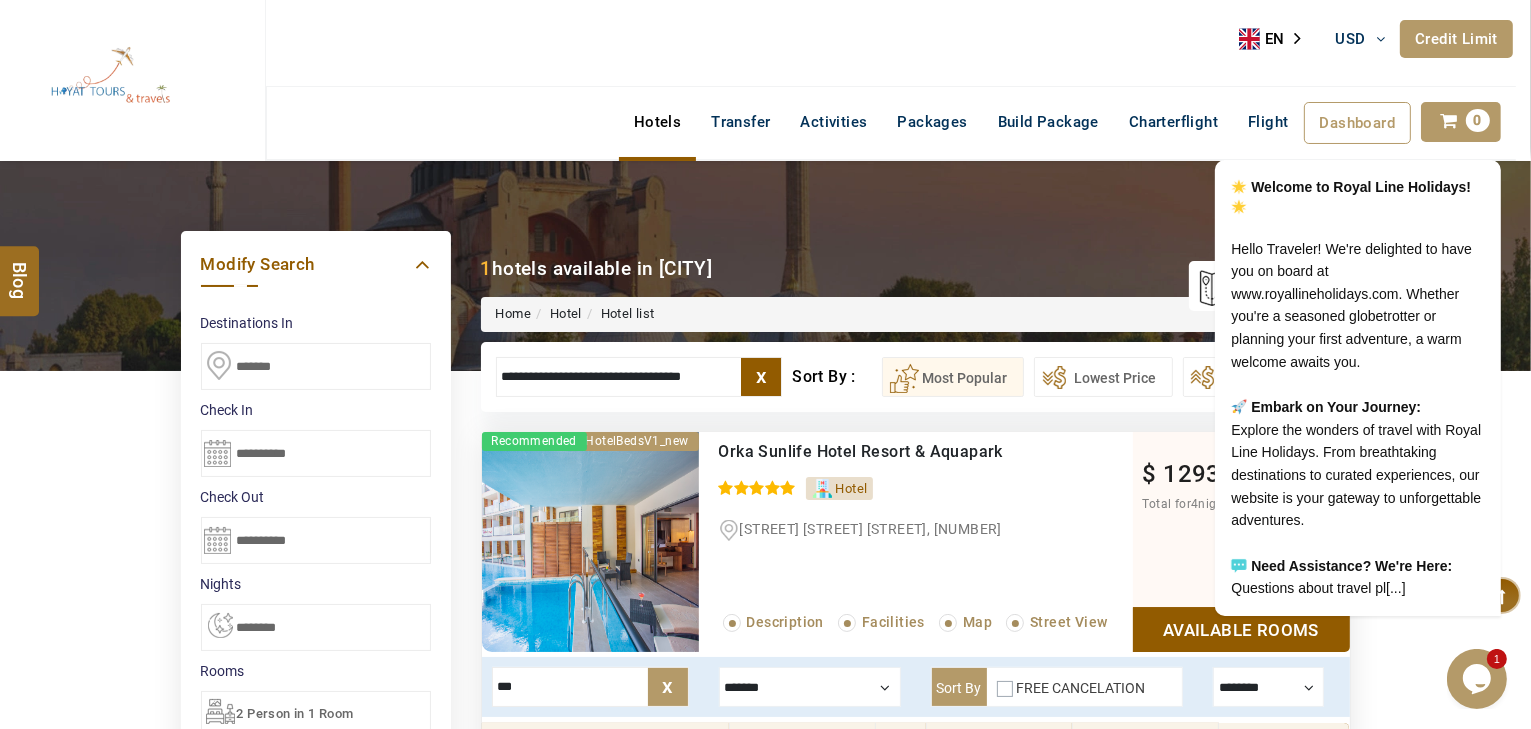 click on "**********" at bounding box center [639, 377] 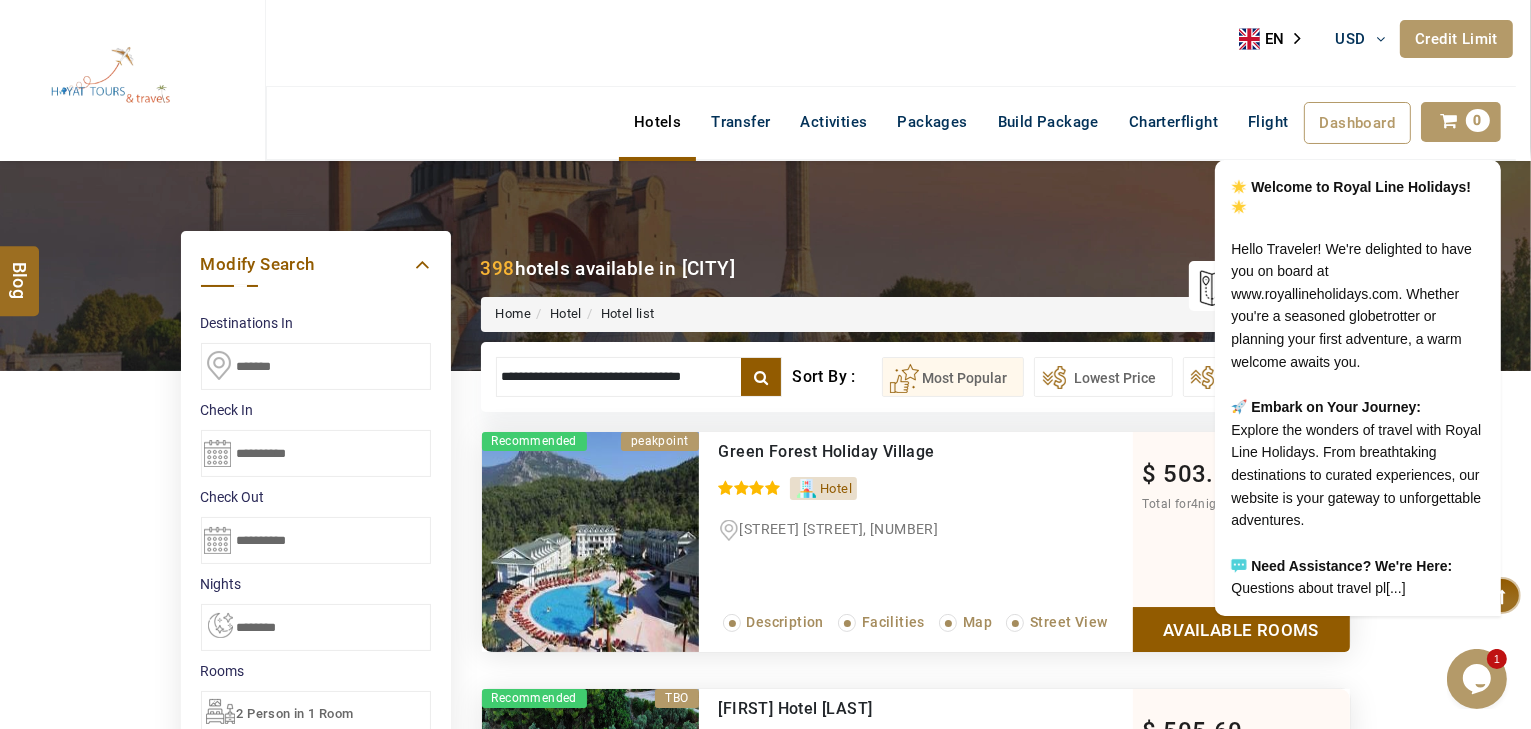 type 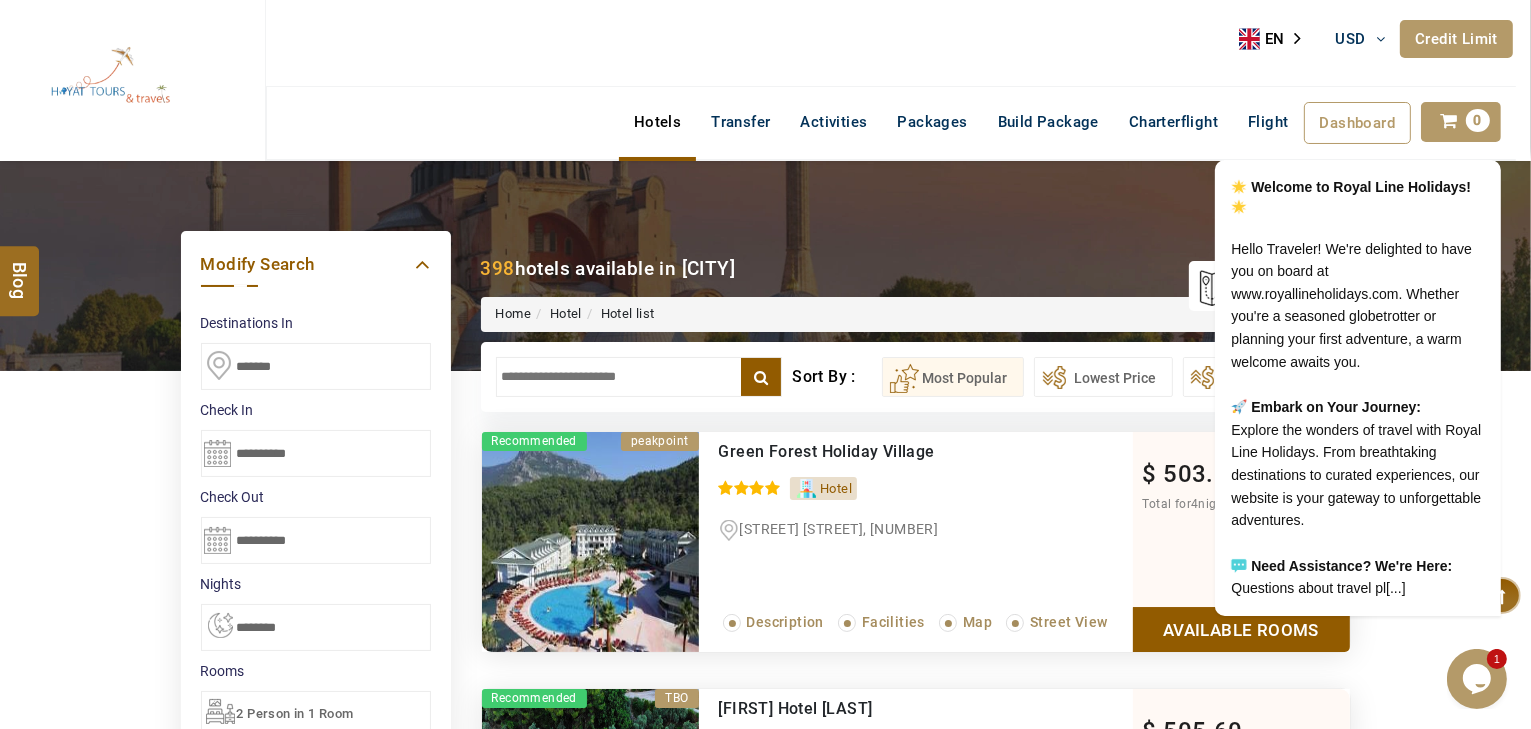 click on "Home Hotel Hotel list" at bounding box center (916, 314) 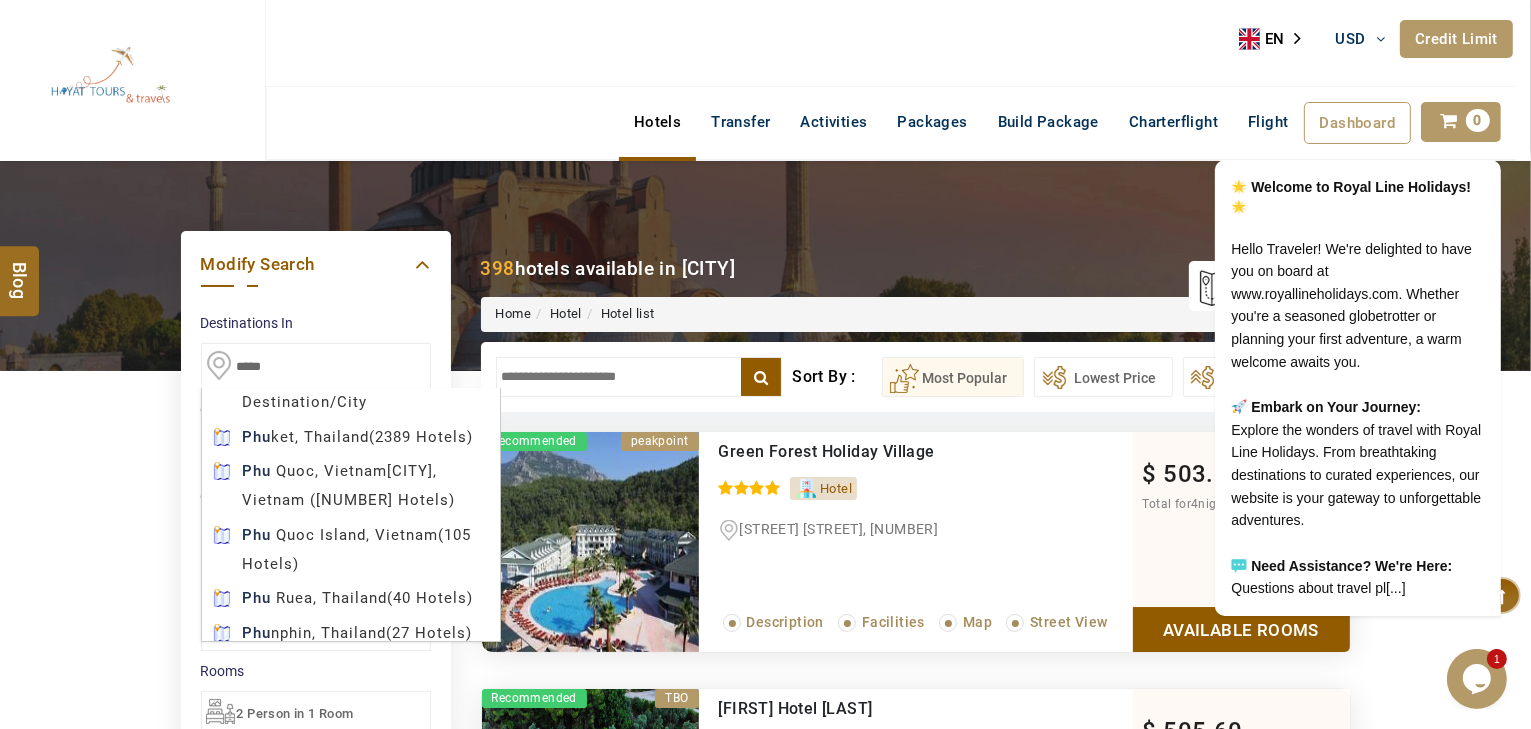 type on "**********" 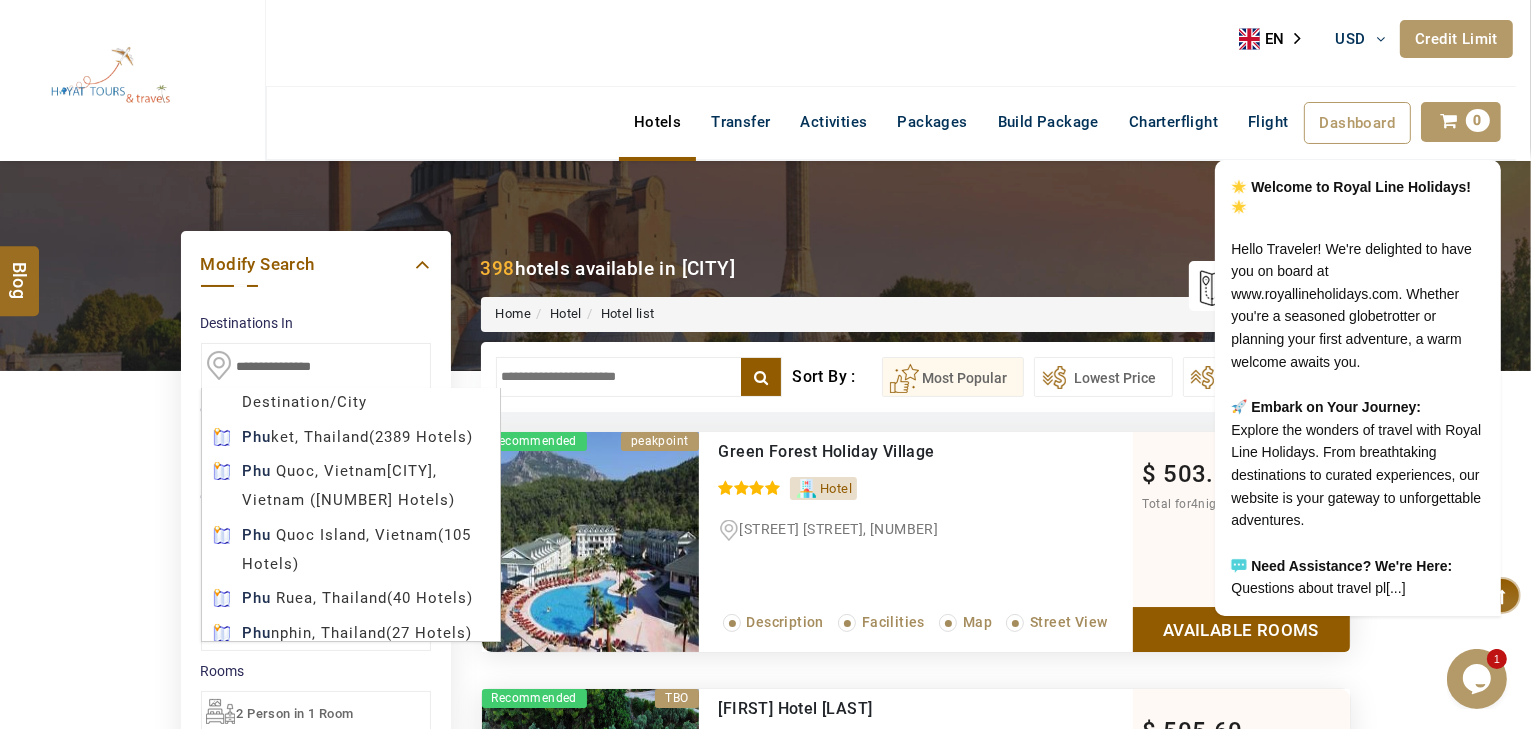click on "HAYAYT TOURS USD AED  AED EUR  € USD  $ INR  ₹ THB  ฿ IDR  Rp BHD  BHD TRY  ₺ Credit Limit EN HE AR ES PT ZH Helpline
+971 55 344 0168 Register Now +971 55 344 0168 info@royallineholidays.com About Us What we Offer Blog Why Us Contact Hotels  Transfer Activities Packages Build Package Charterflight Flight Dashboard My Profile My Booking My Reports My Quotation Sign Out 0 Points Redeem Now To Redeem 58318  Points Future Points  1074   Points Credit Limit Credit Limit USD 30000.00 70% Complete Used USD 25827.94 Available USD 4172.06 Setting  Looks like you haven't added anything to your cart yet Countinue Shopping ***** ****** Please Wait.. Blog demo
Remember me Forgot
password? LOG IN Don't have an account?   Register Now My Booking View/ Print/Cancel Your Booking without Signing in Submit Applying Filters...... Hotels For You Will Be Loading Soon demo
In A Few Moment, You Will Be Celebrating Best Hotel options galore ! Check In   CheckOut Rooms Rooms Please Wait" at bounding box center (765, 1176) 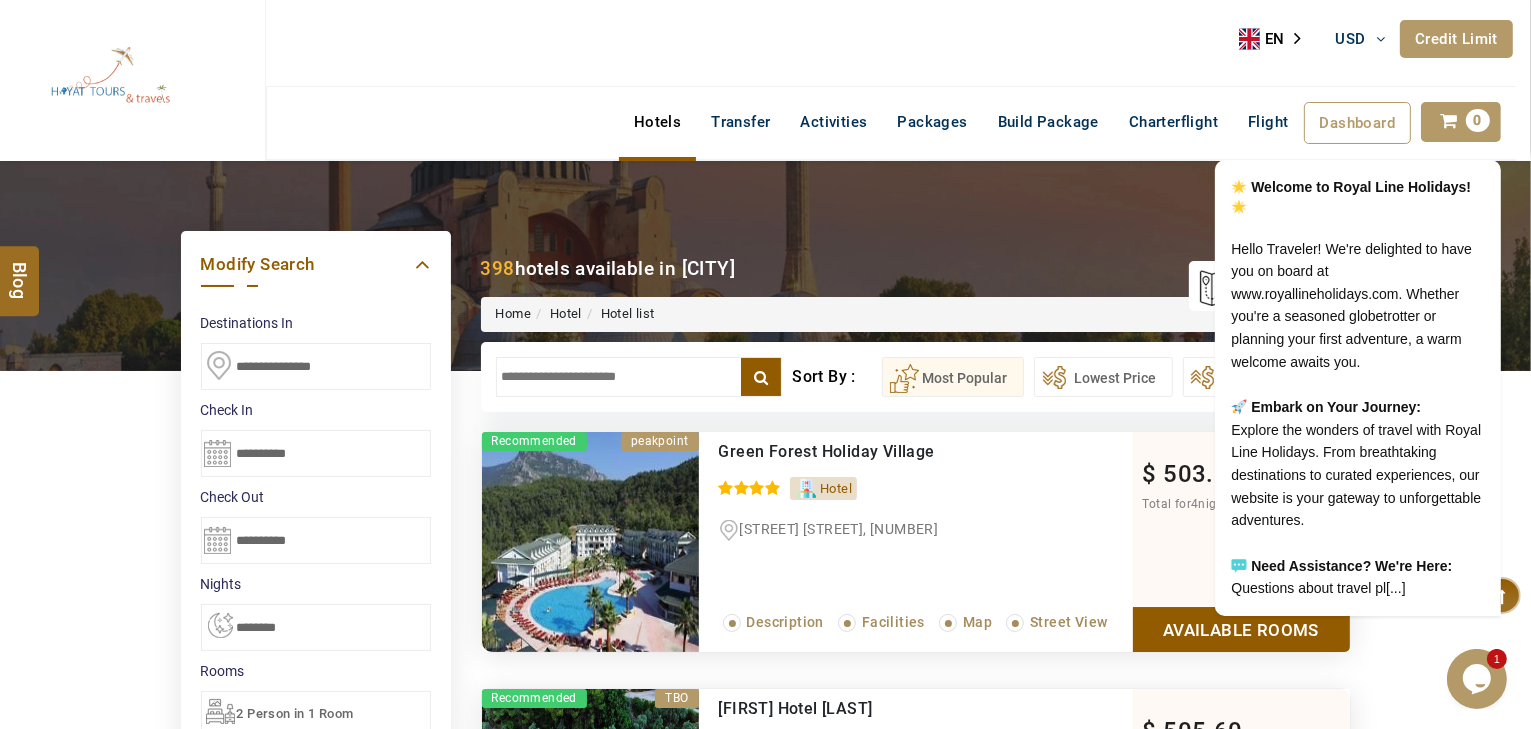 click on "**********" at bounding box center [316, 366] 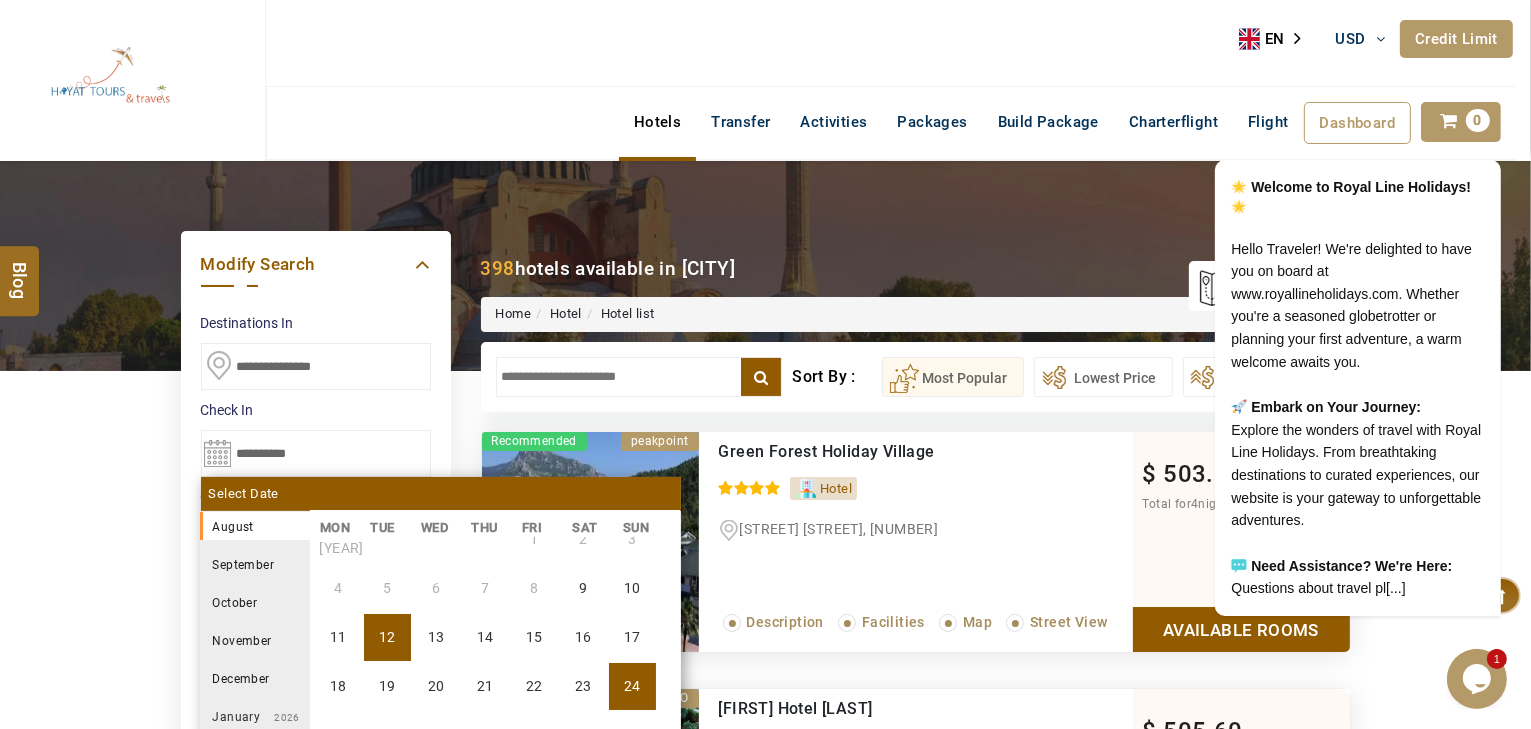scroll, scrollTop: 80, scrollLeft: 0, axis: vertical 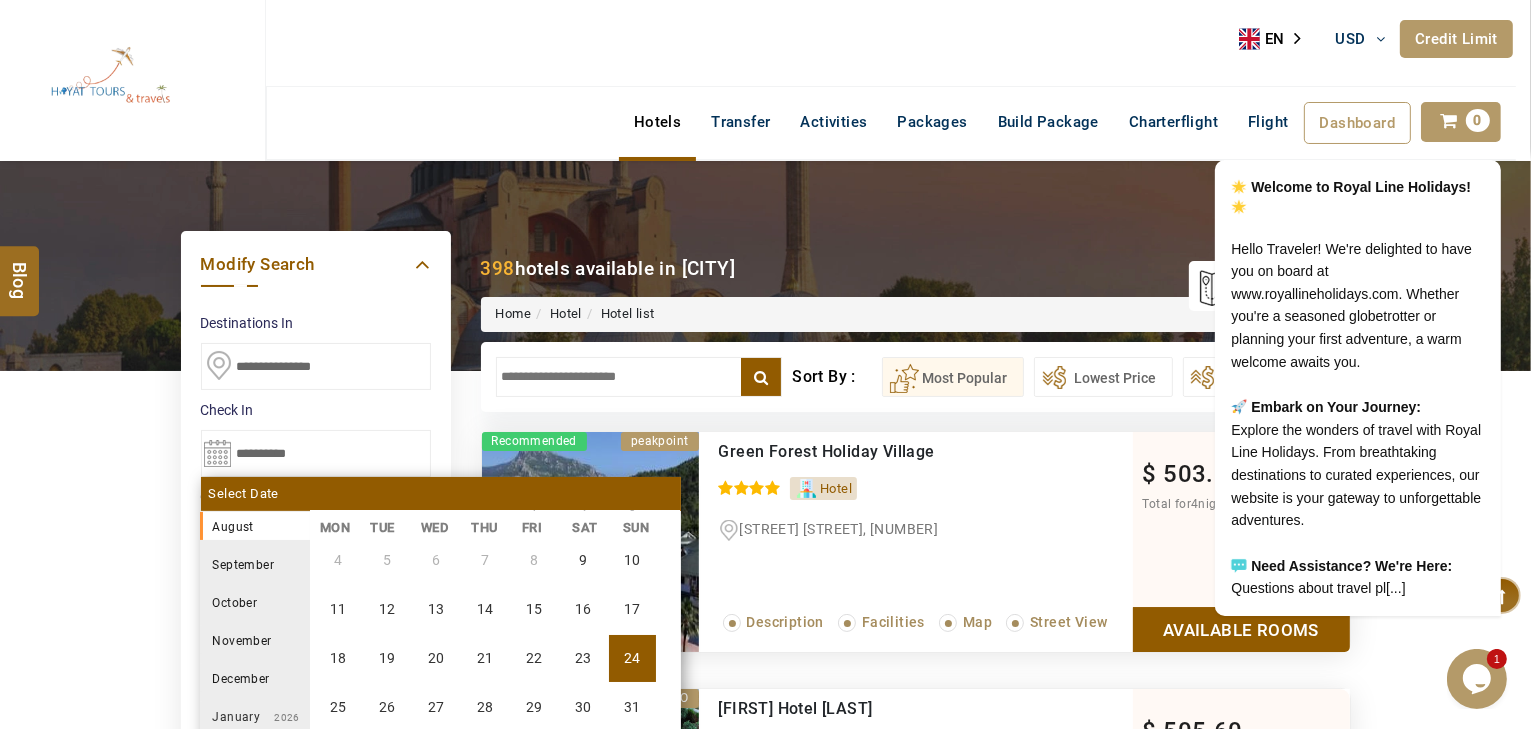 click on "September" at bounding box center [255, 564] 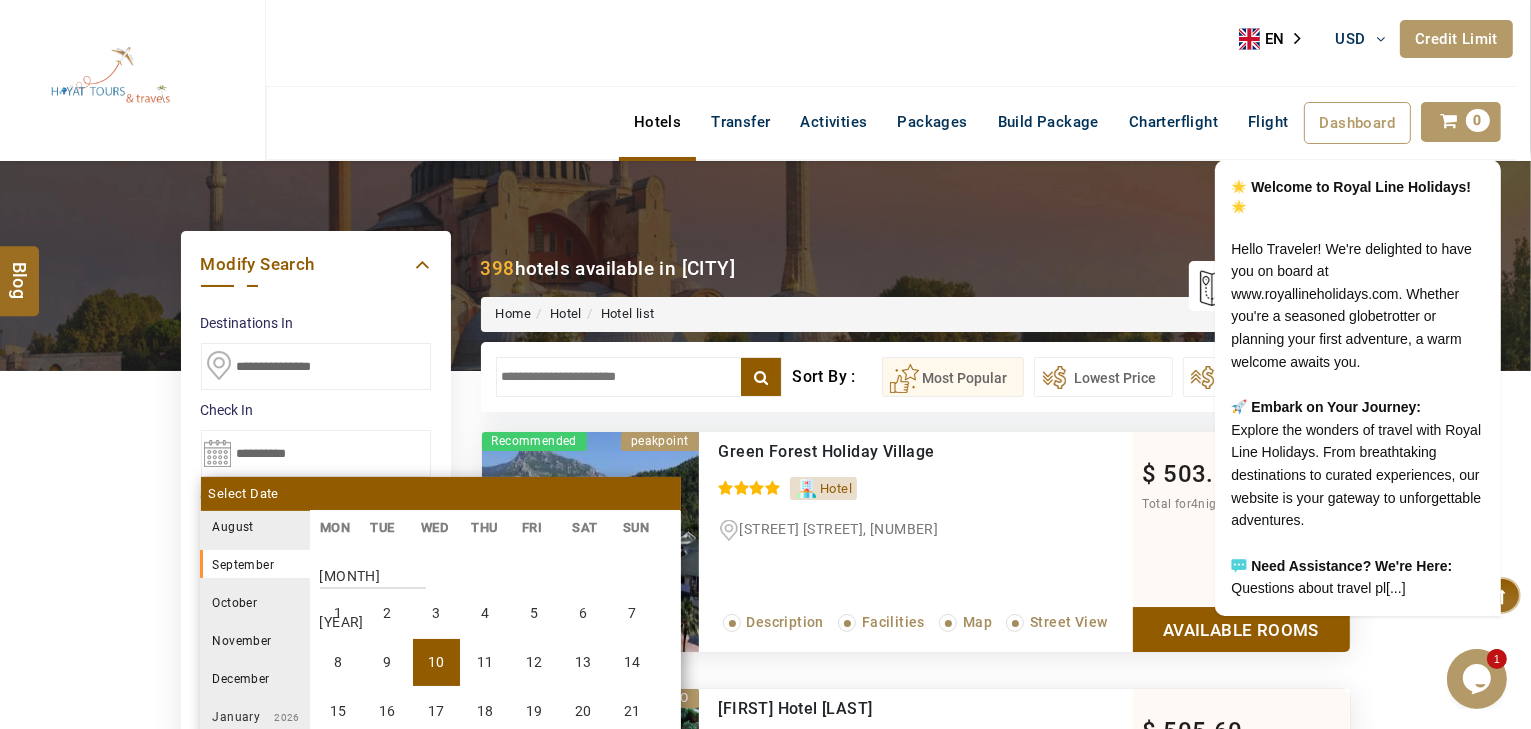 scroll, scrollTop: 370, scrollLeft: 0, axis: vertical 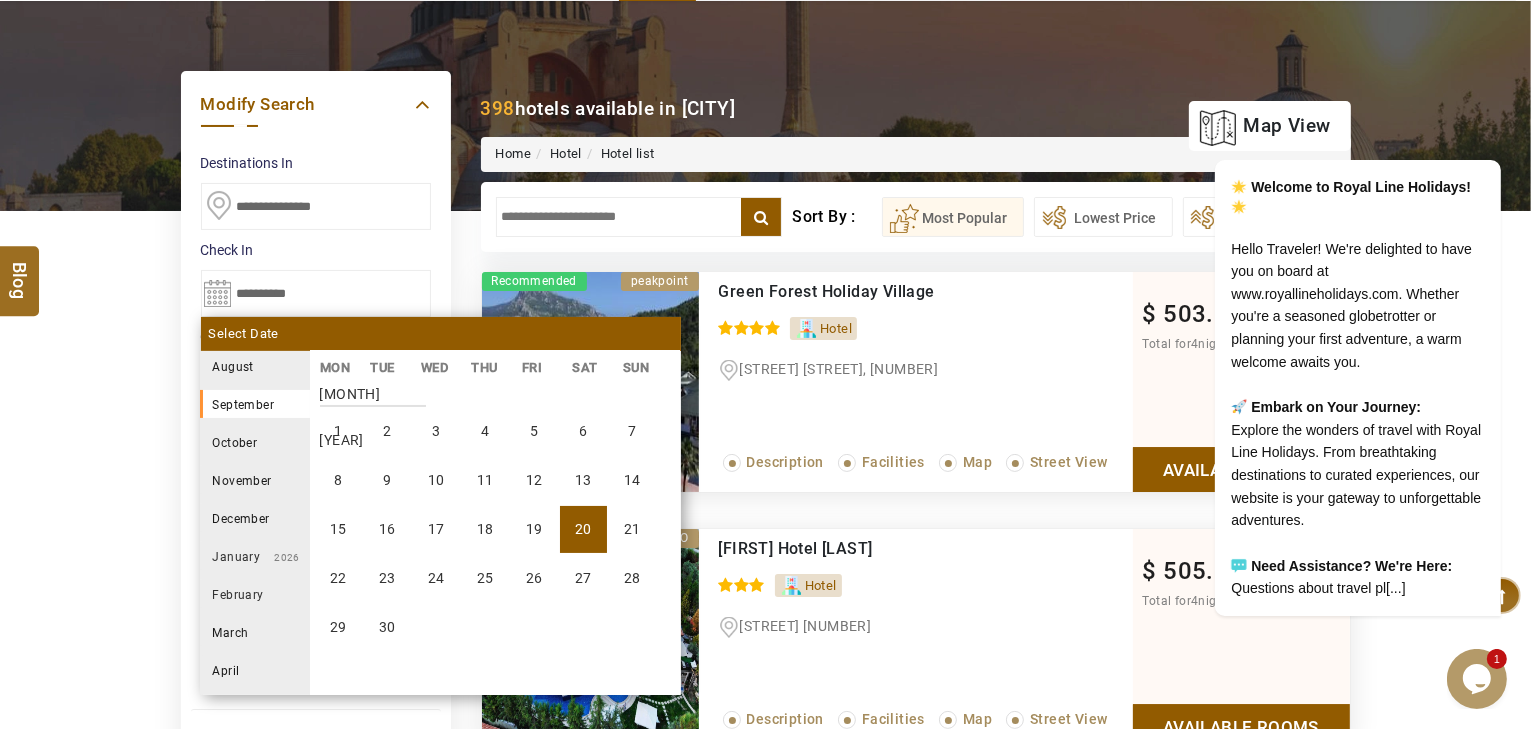 click on "20" at bounding box center (583, 529) 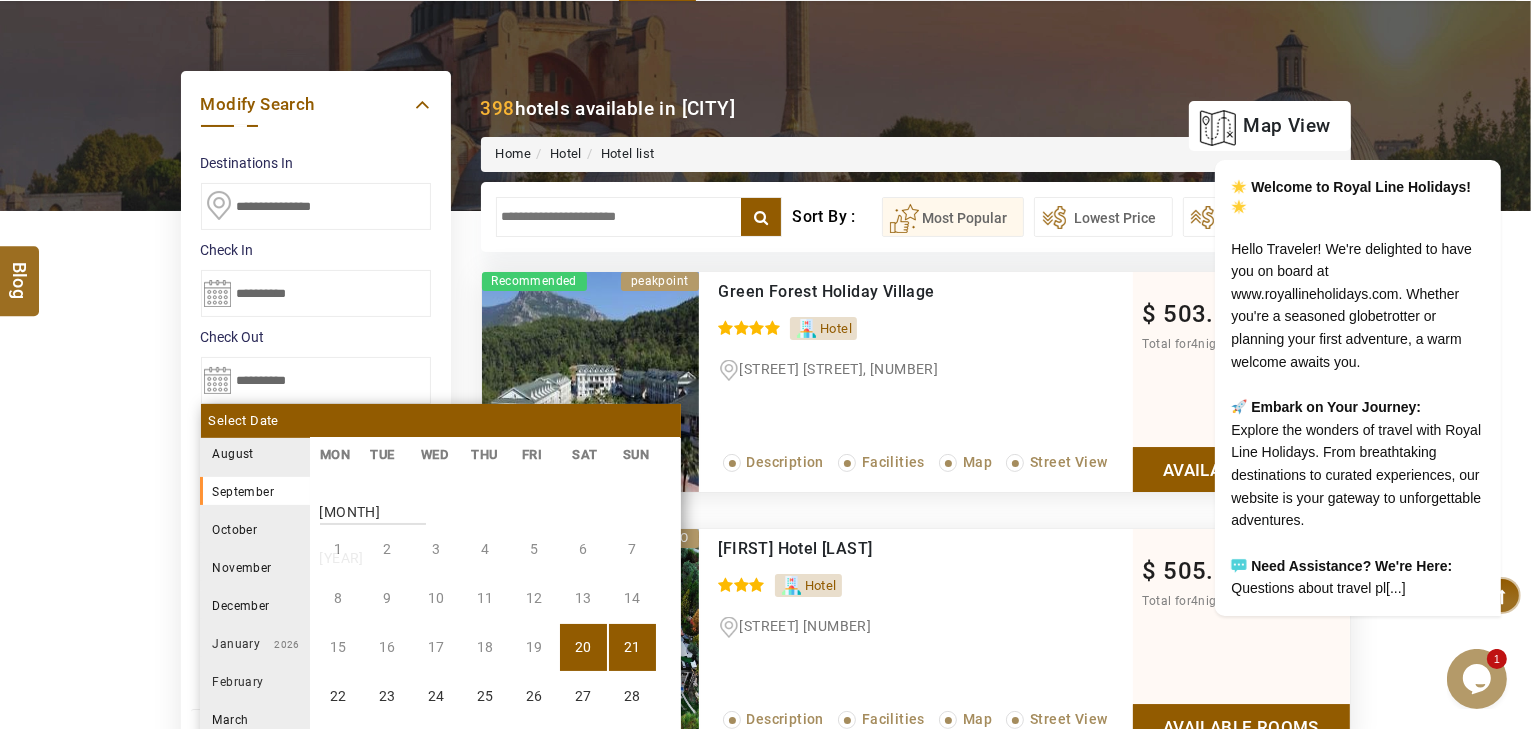 scroll, scrollTop: 370, scrollLeft: 0, axis: vertical 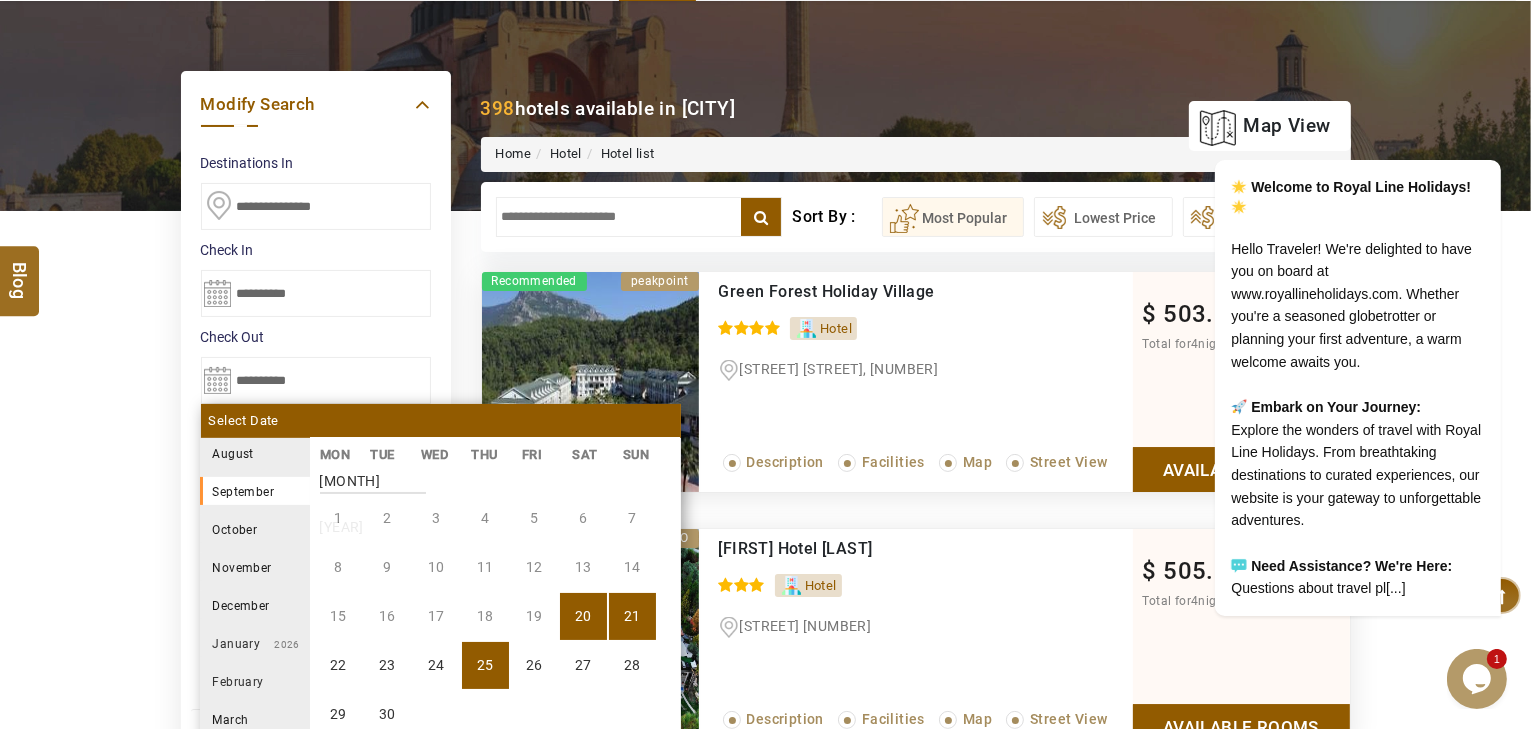 click on "25" at bounding box center [485, 665] 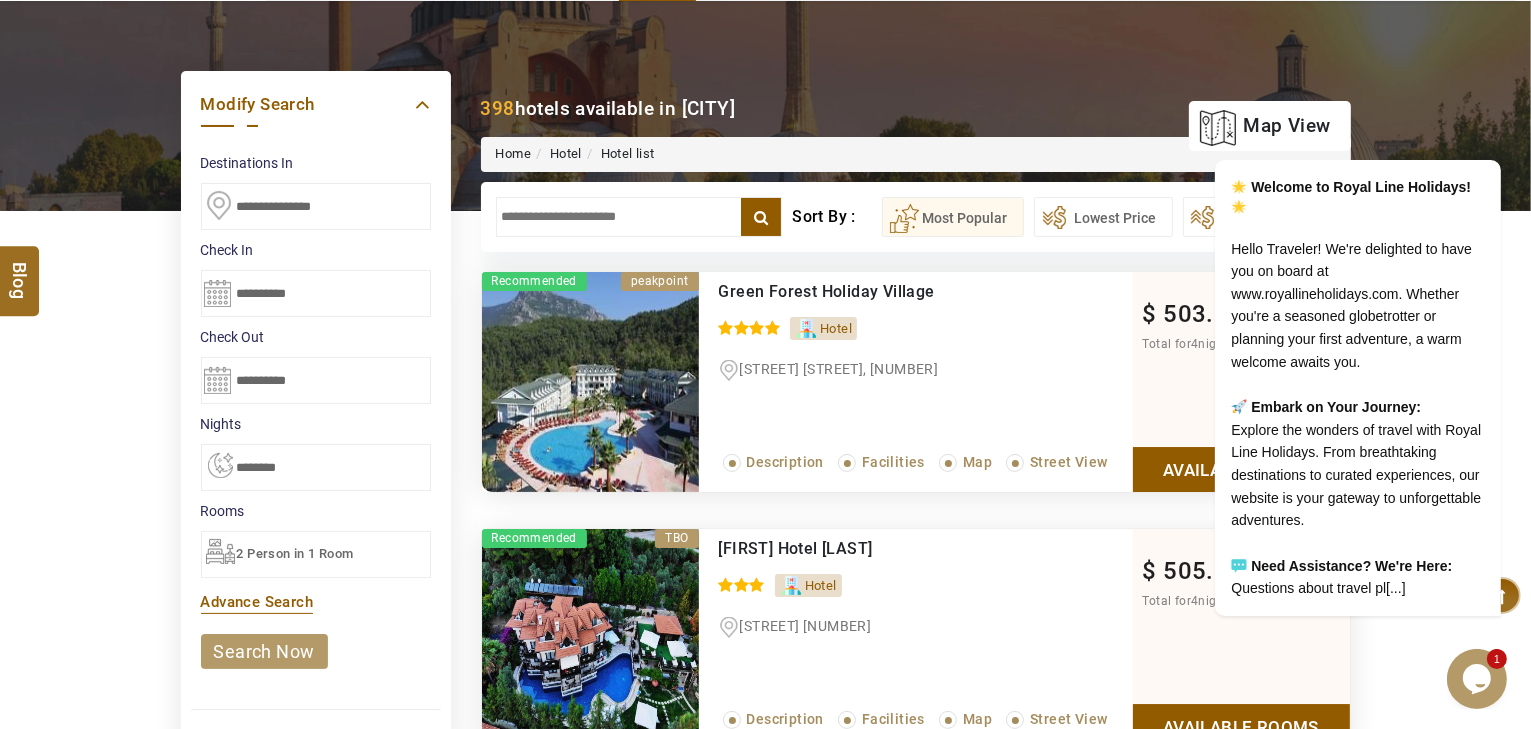 click on "search now" at bounding box center [264, 651] 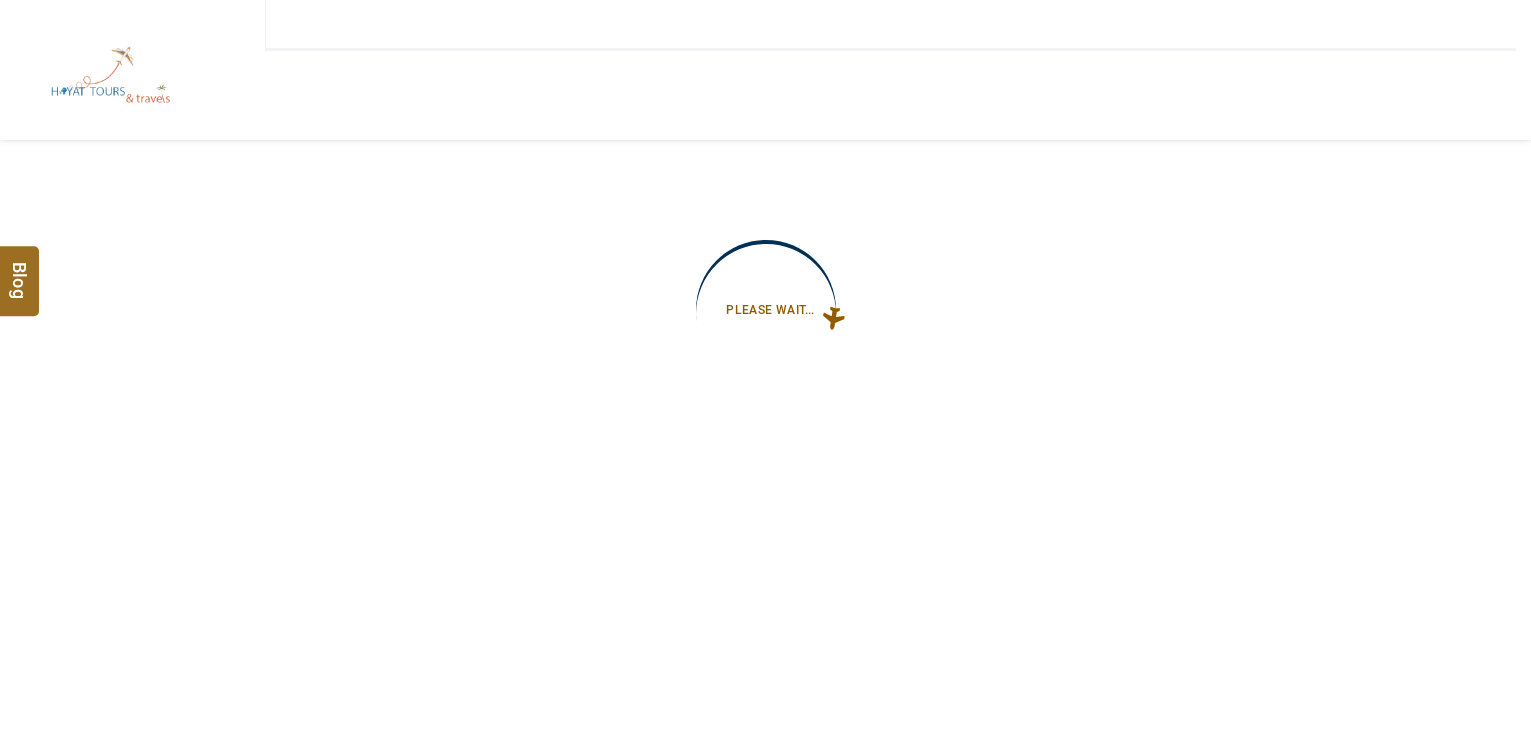 scroll, scrollTop: 0, scrollLeft: 0, axis: both 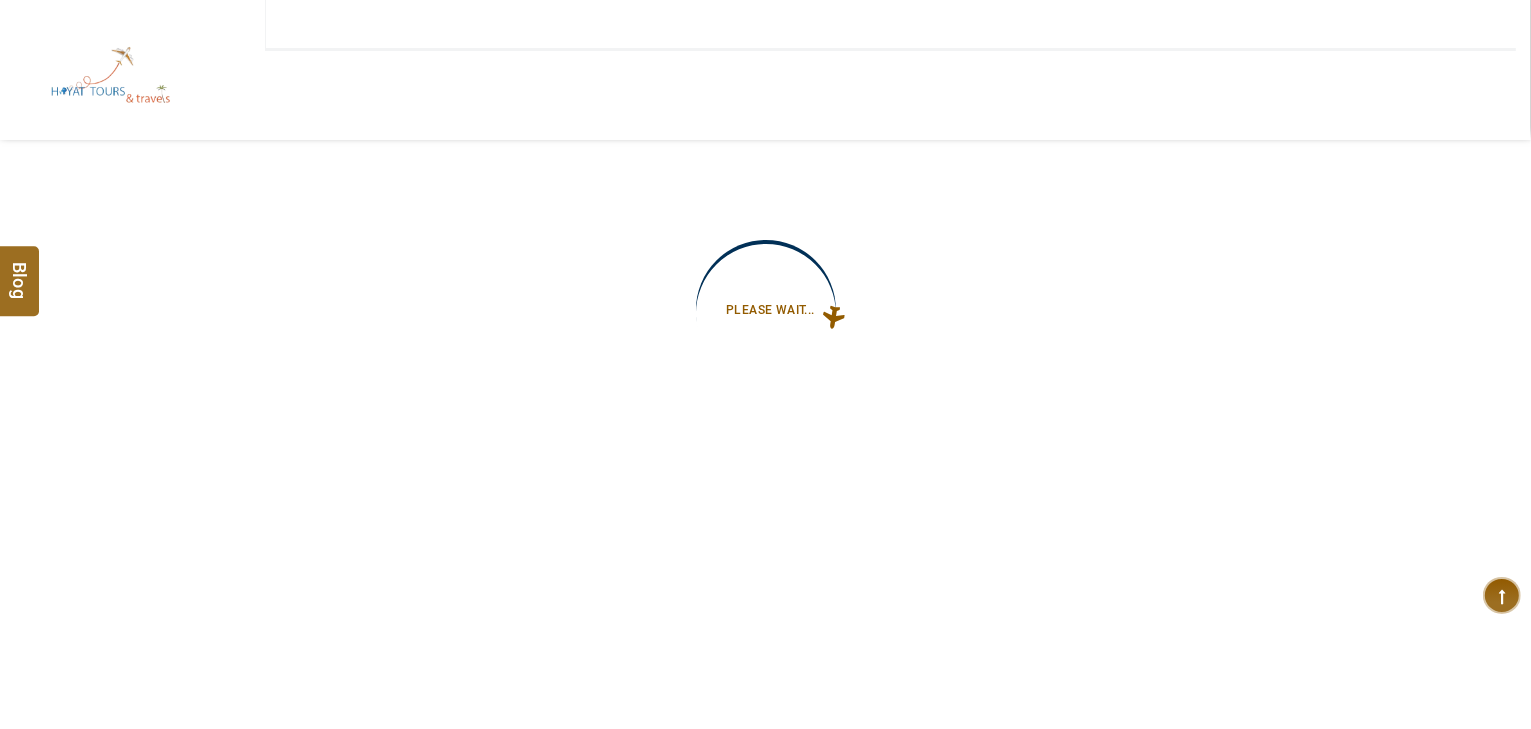 type on "**********" 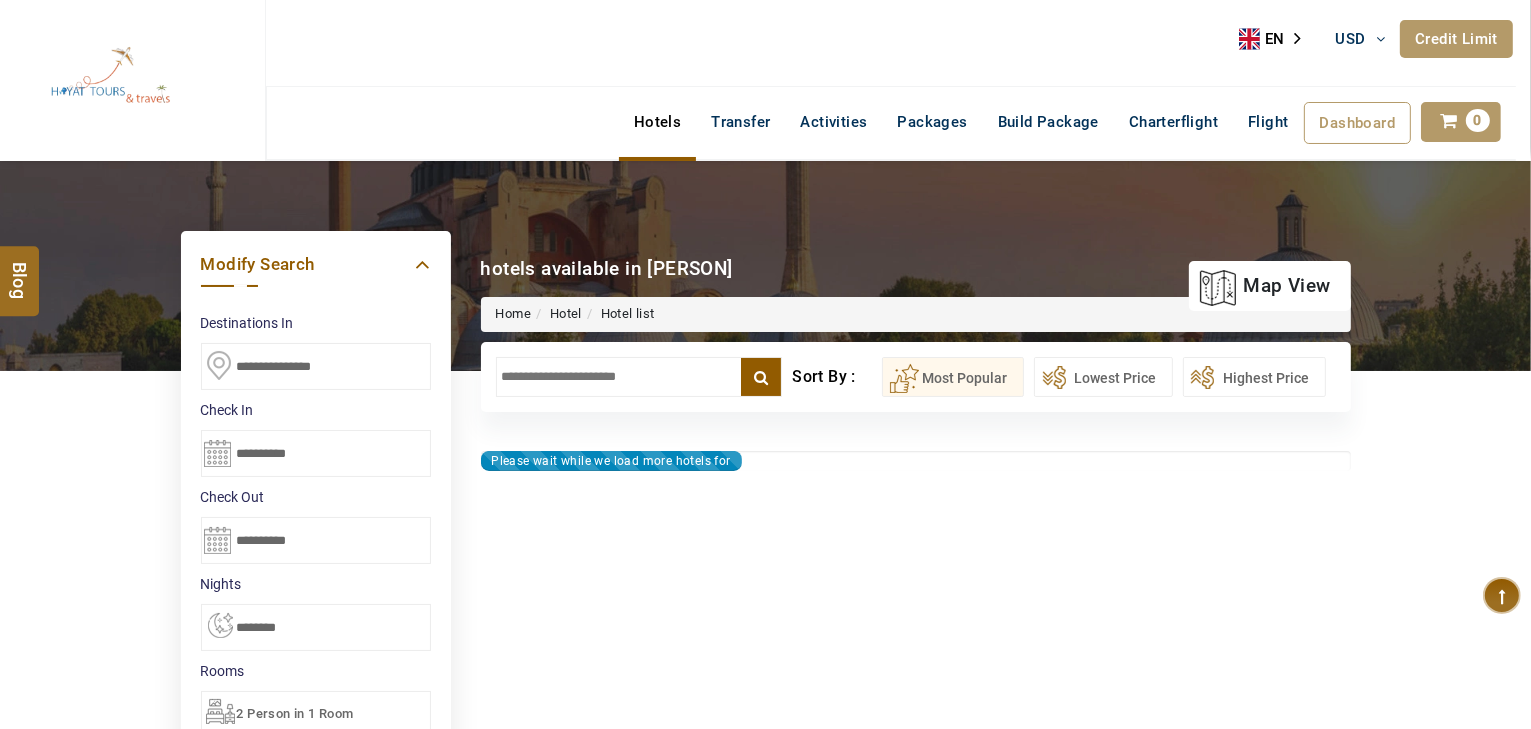 type on "**********" 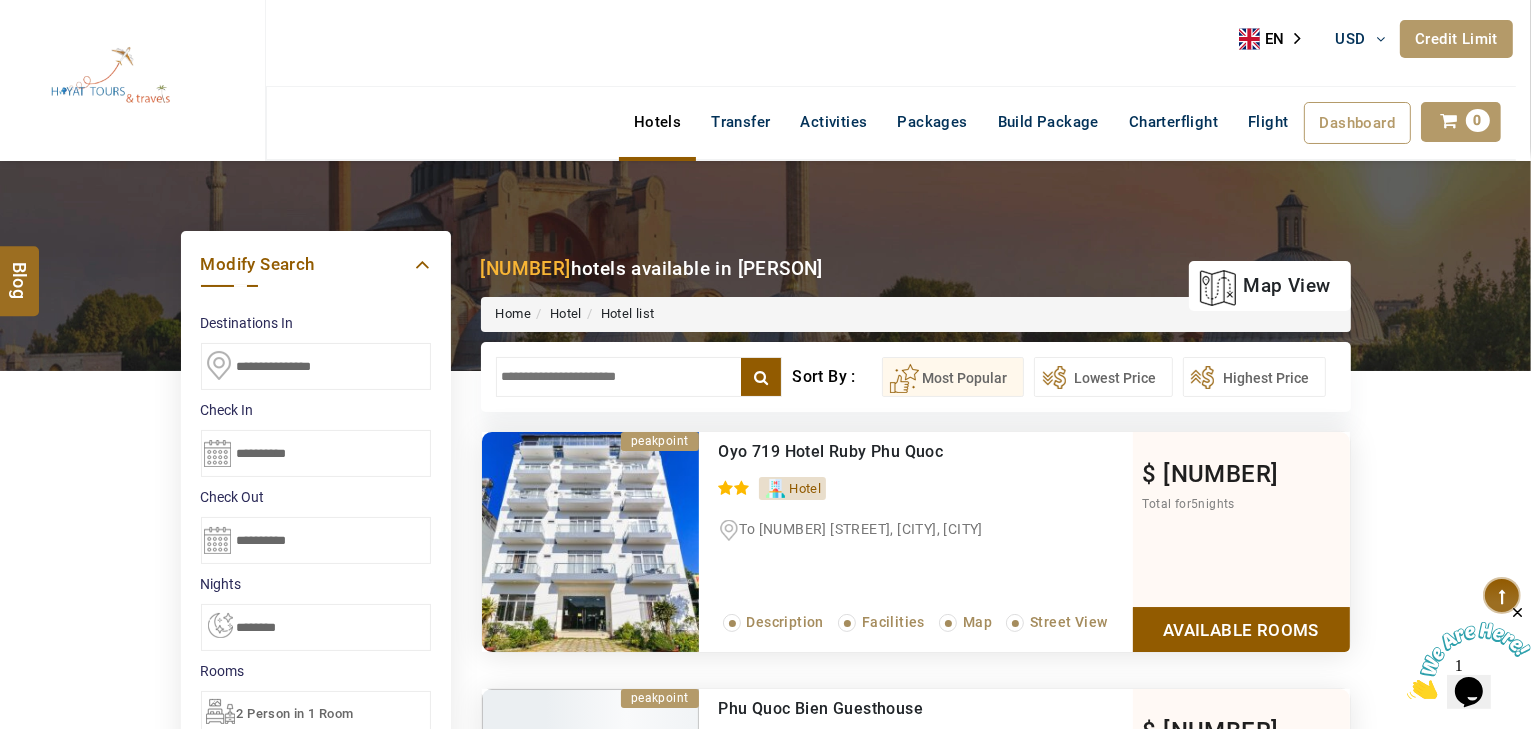 scroll, scrollTop: 0, scrollLeft: 0, axis: both 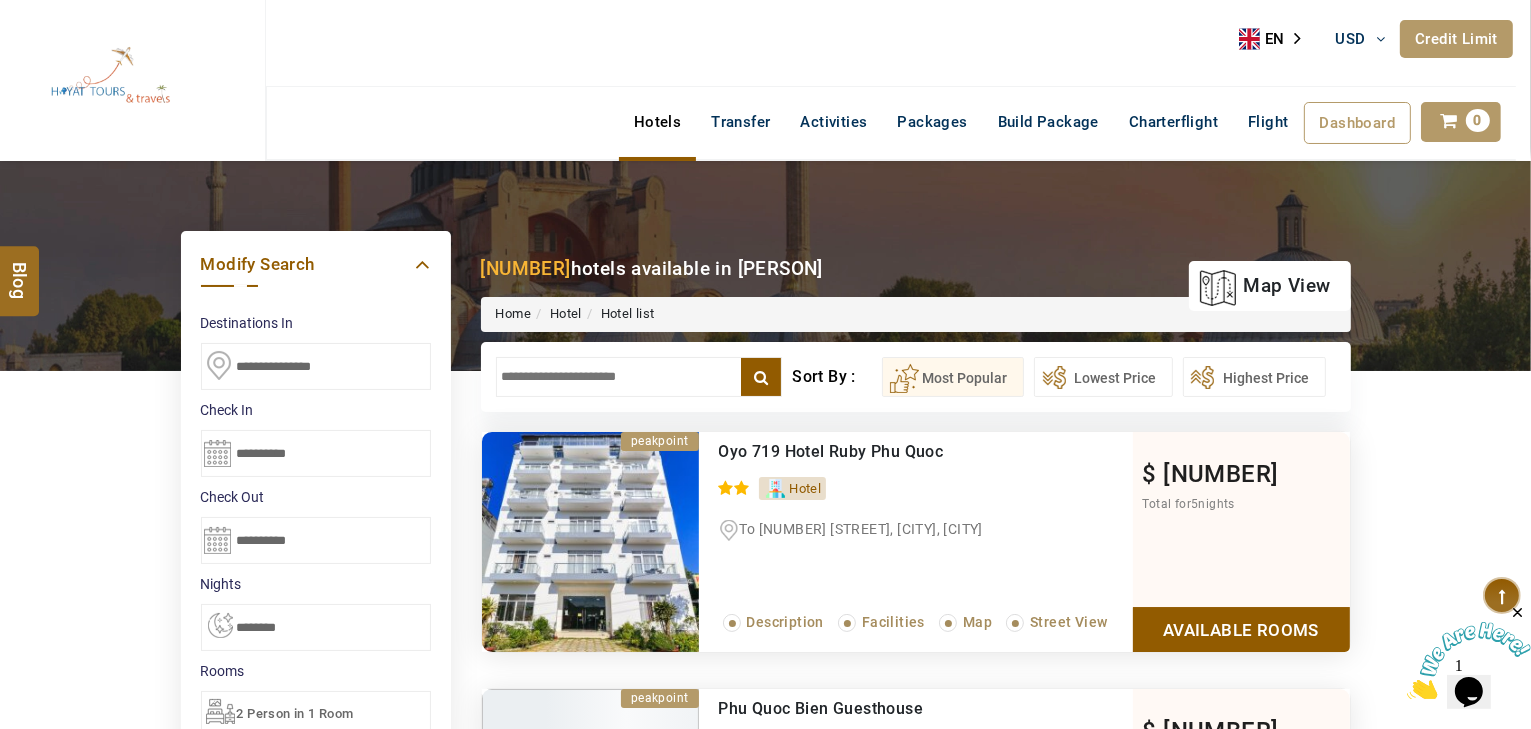 click at bounding box center [639, 377] 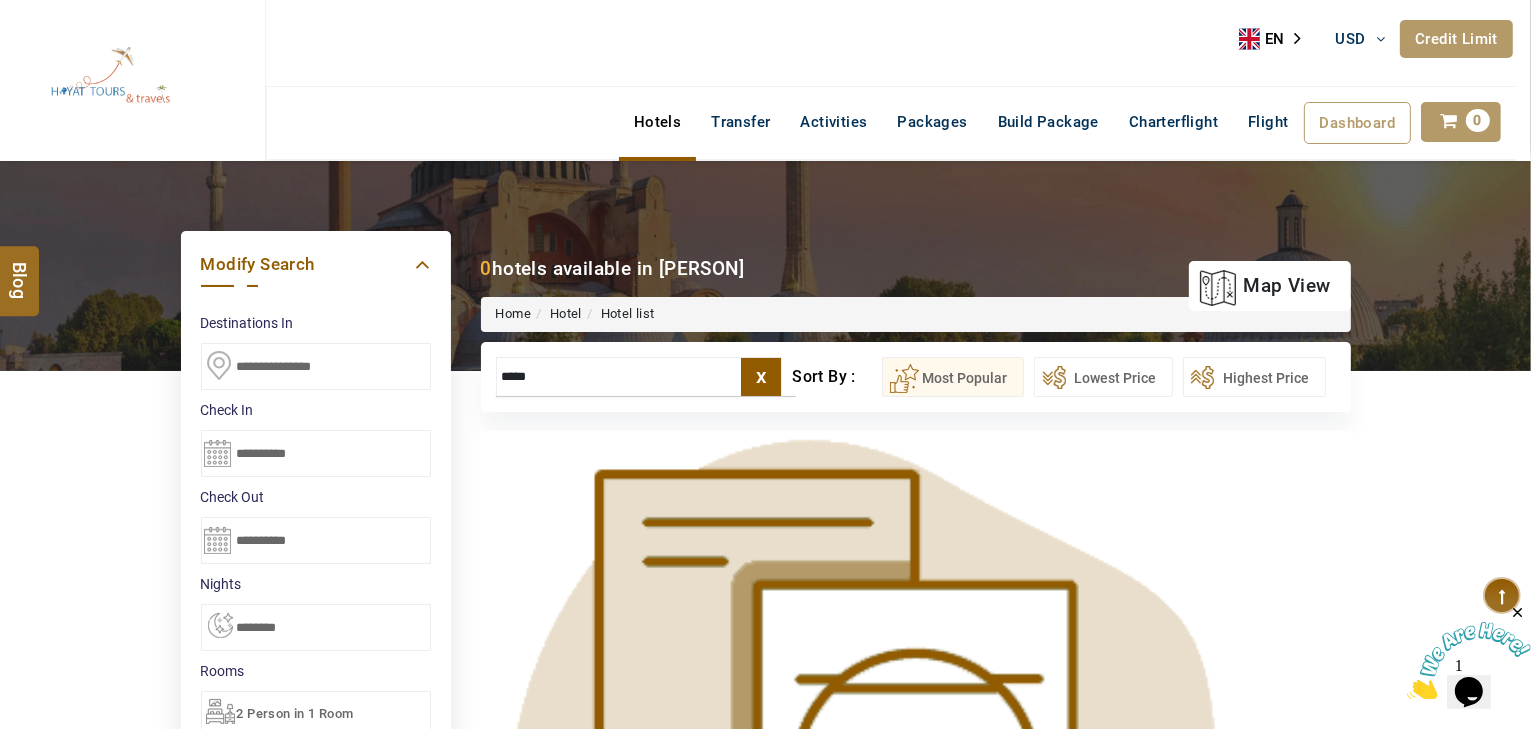 type on "*****" 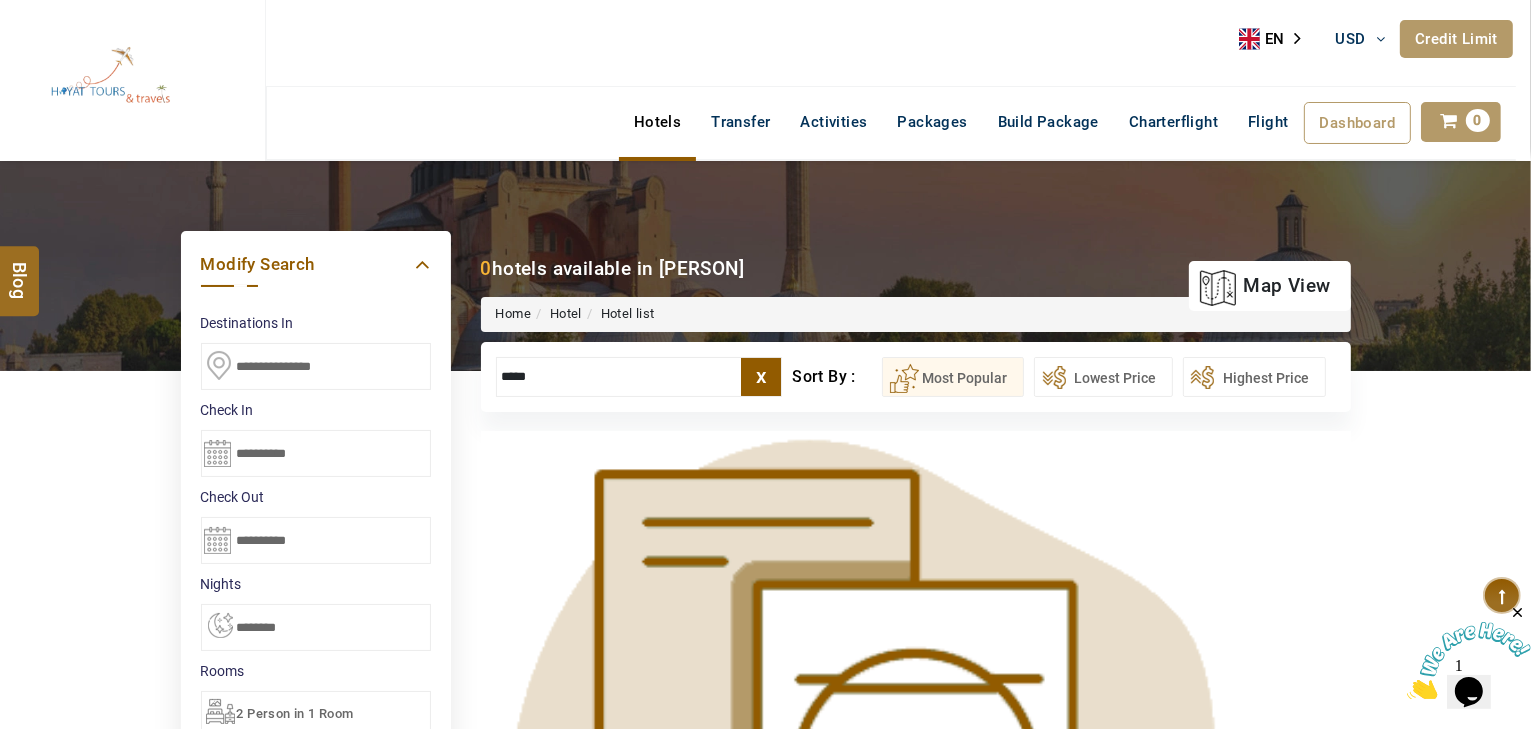 drag, startPoint x: 335, startPoint y: 363, endPoint x: 292, endPoint y: 360, distance: 43.104523 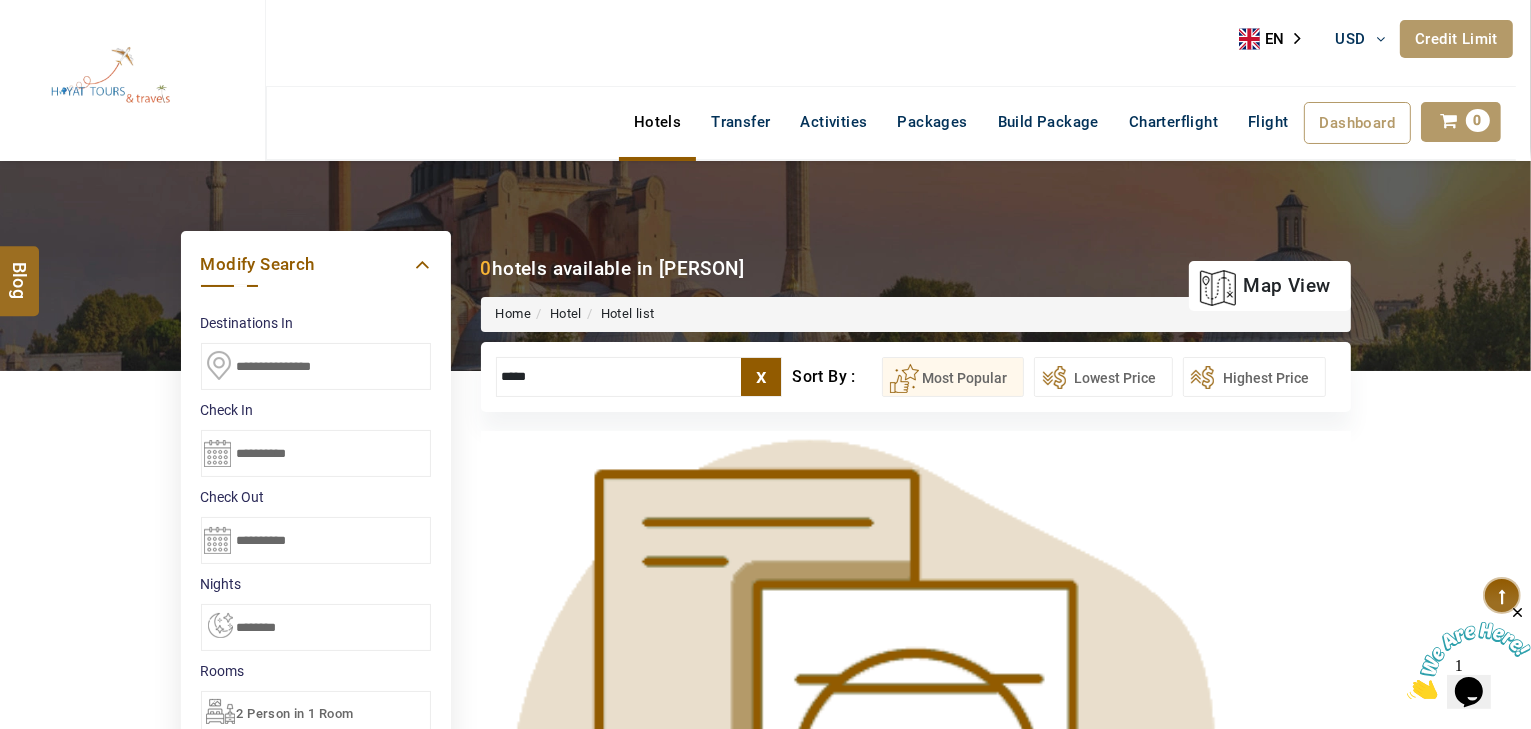 click on "**********" at bounding box center [316, 366] 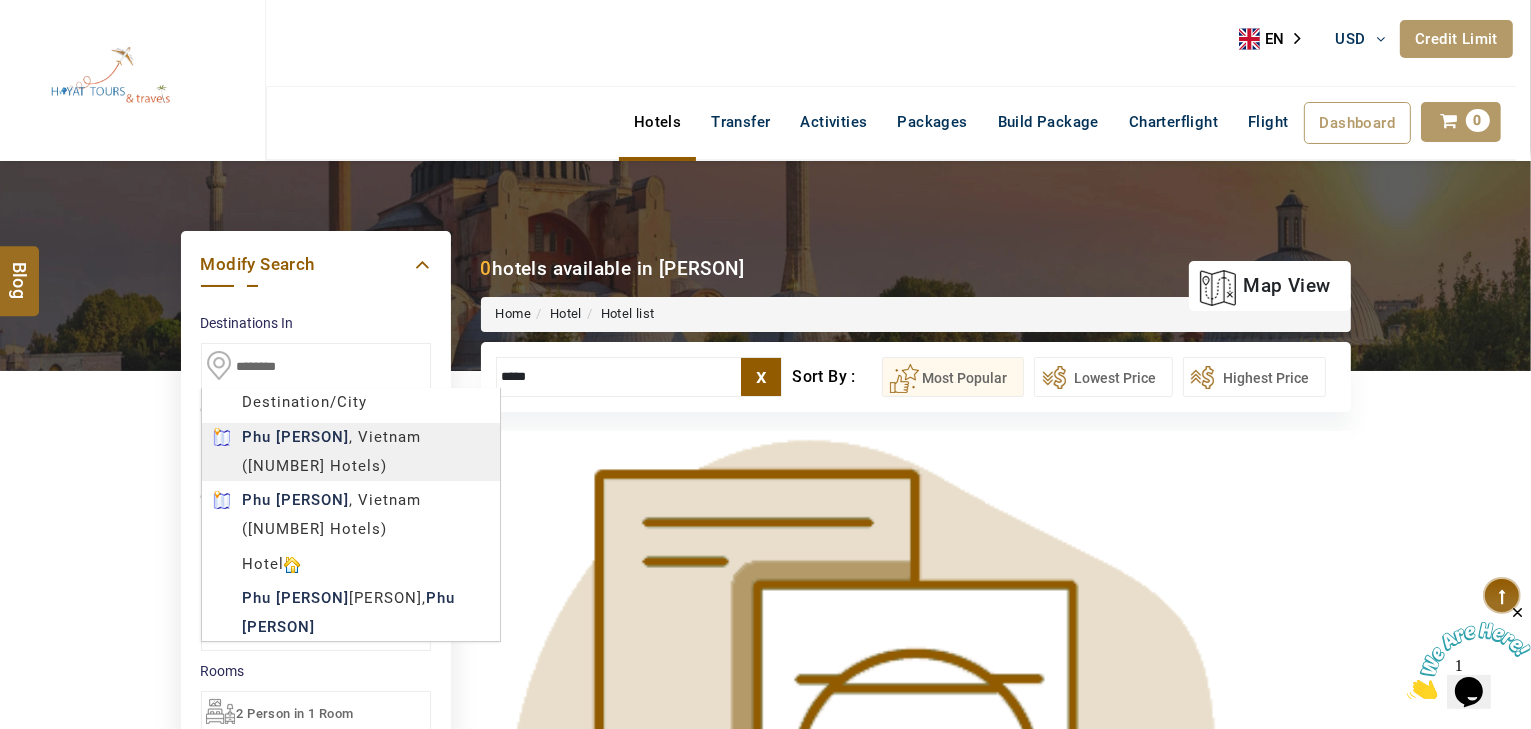 type on "********" 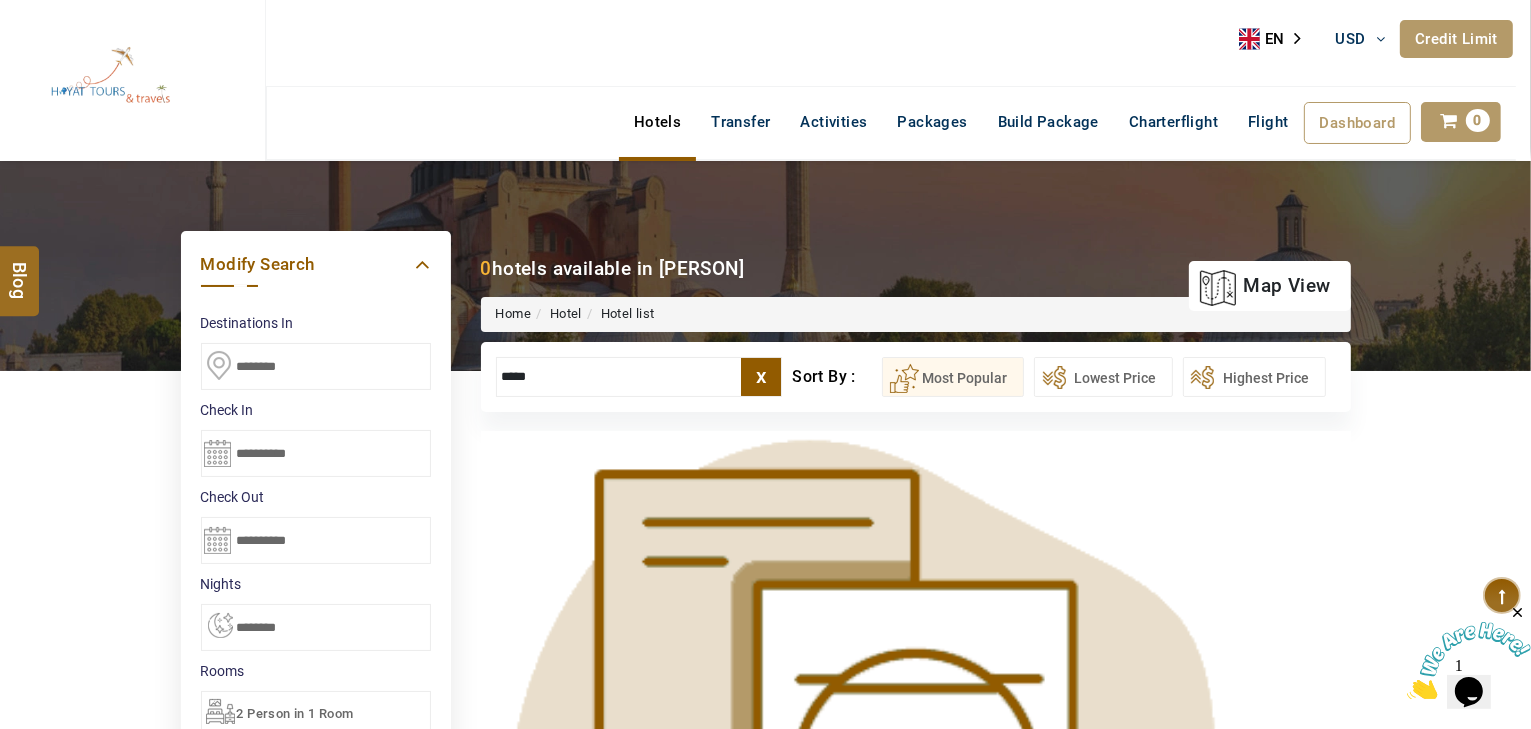 click on "HAYAYT TOURS USD AED  AED EUR  € USD  $ INR  ₹ THB  ฿ IDR  Rp BHD  BHD TRY  ₺ Credit Limit EN HE AR ES PT ZH Helpline
+971 55 344 0168 Register Now +971 55 344 0168 info@royallineholidays.com About Us What we Offer Blog Why Us Contact Hotels  Transfer Activities Packages Build Package Charterflight Flight Dashboard My Profile My Booking My Reports My Quotation Sign Out 0 Points Redeem Now To Redeem 58318  Points Future Points  1074   Points Credit Limit Credit Limit USD 30000.00 70% Complete Used USD 25827.94 Available USD 4172.06 Setting  Looks like you haven't added anything to your cart yet Countinue Shopping ***** ****** Please Wait.. Blog demo
Remember me Forgot
password? LOG IN Don't have an account?   Register Now My Booking View/ Print/Cancel Your Booking without Signing in Submit Applying Filters...... Hotels For You Will Be Loading Soon demo
In A Few Moment, You Will Be Celebrating Best Hotel options galore ! Check In   CheckOut Rooms Rooms Please Wait" at bounding box center [765, 1113] 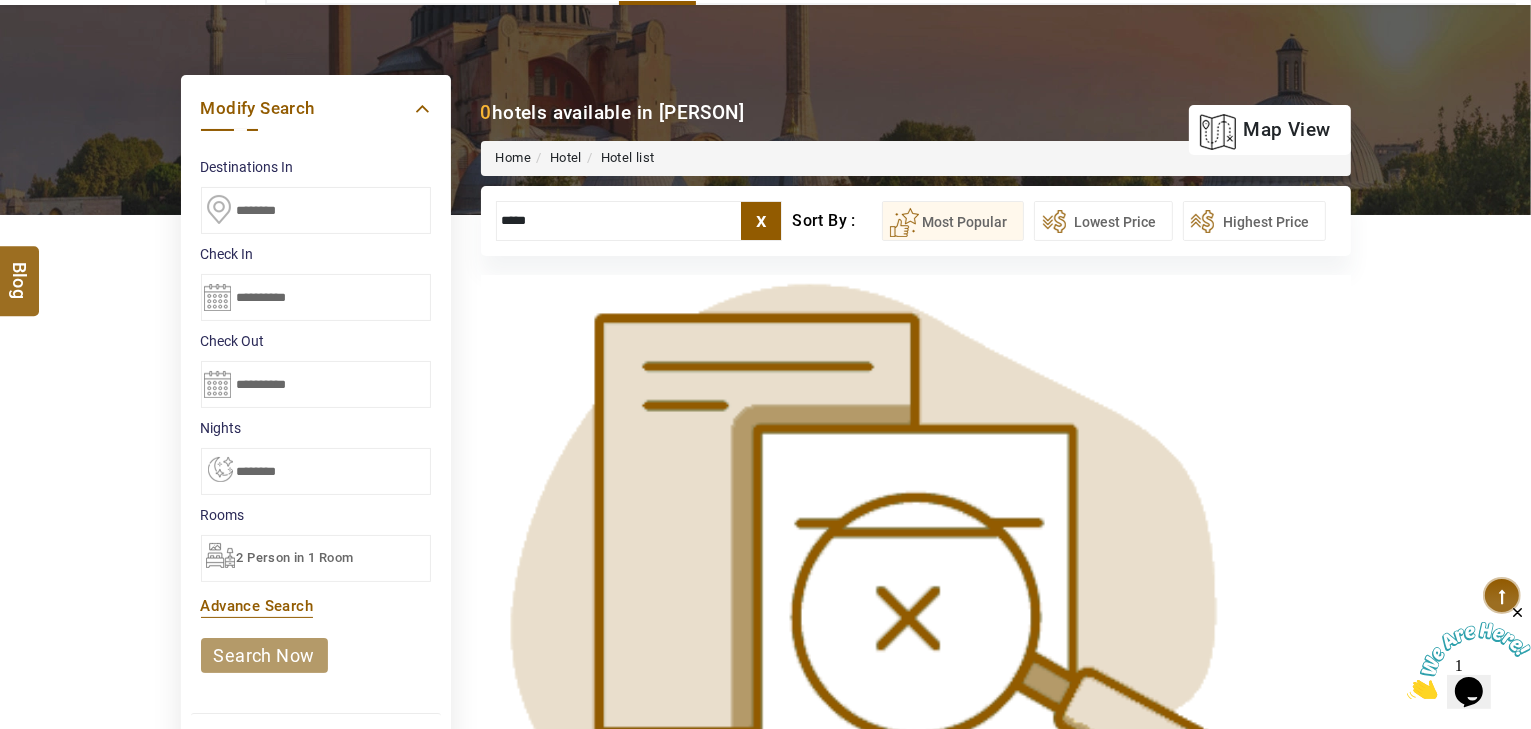 scroll, scrollTop: 160, scrollLeft: 0, axis: vertical 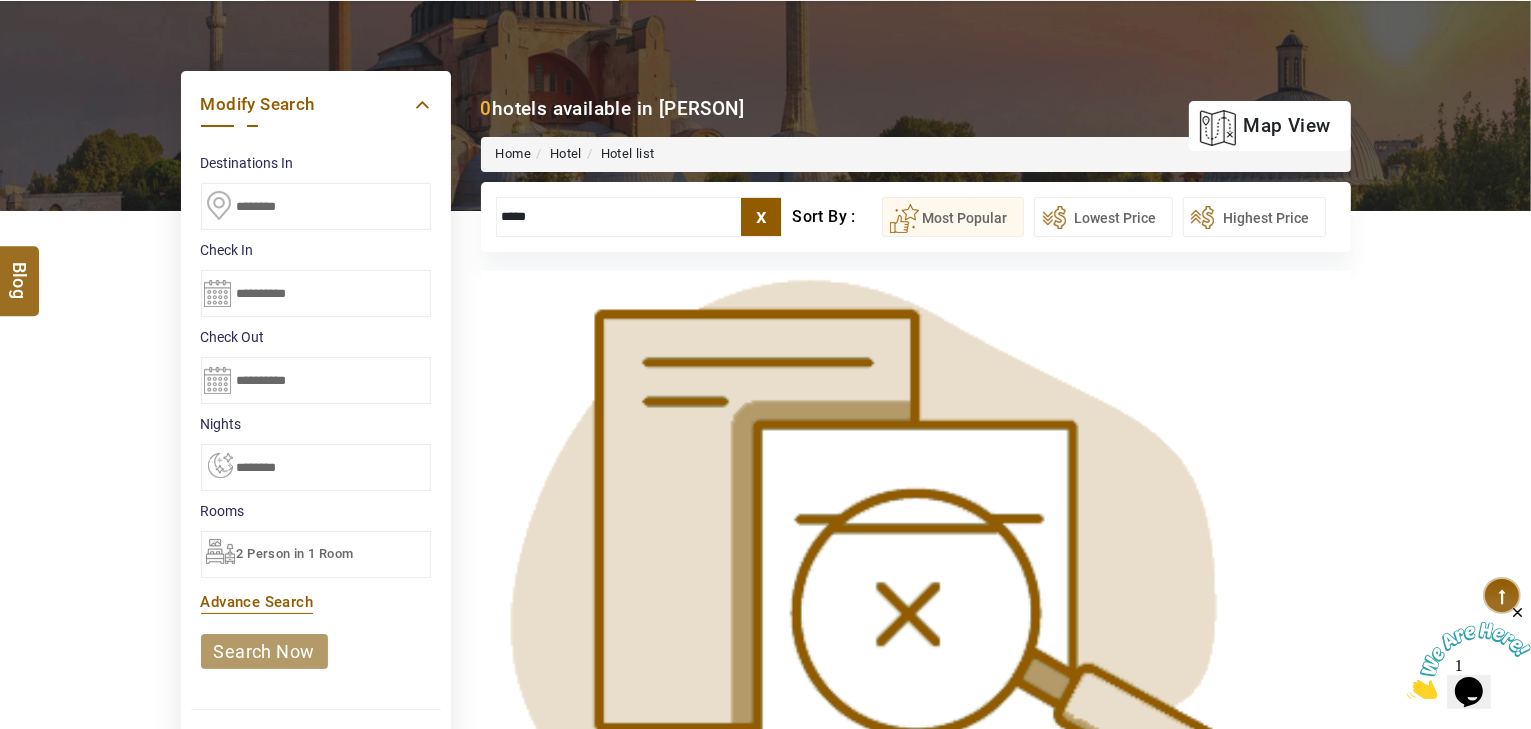 click on "search now" at bounding box center (264, 651) 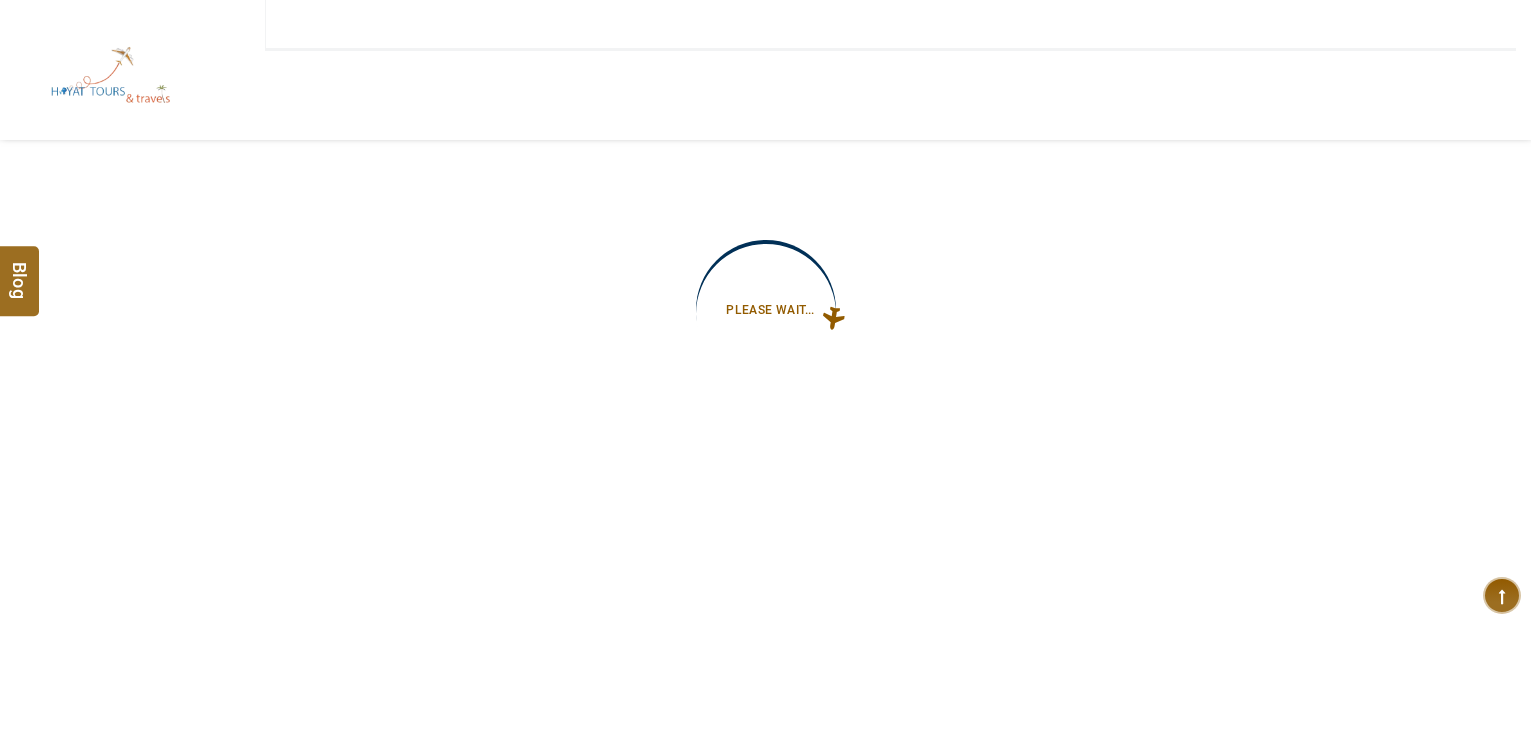 type on "**********" 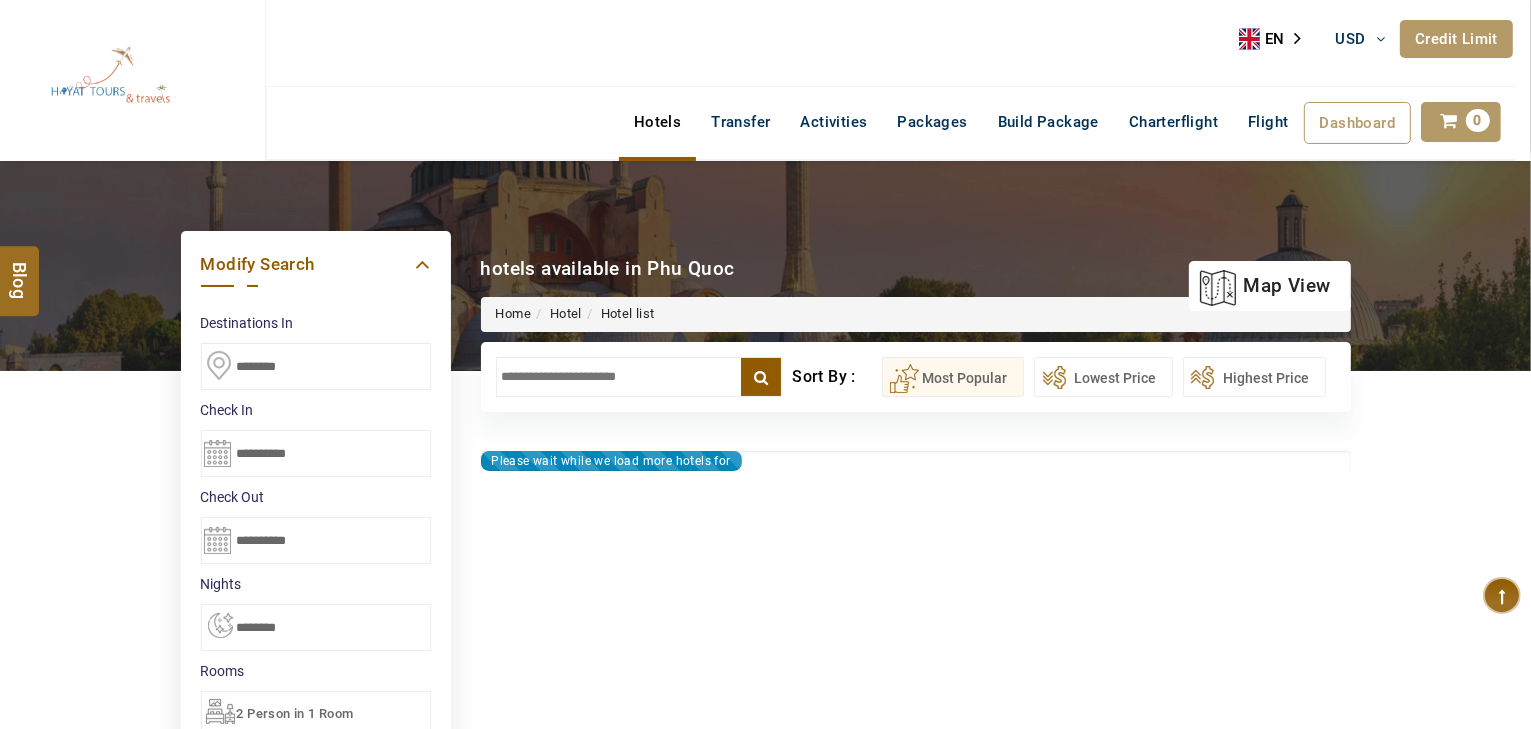 type on "**********" 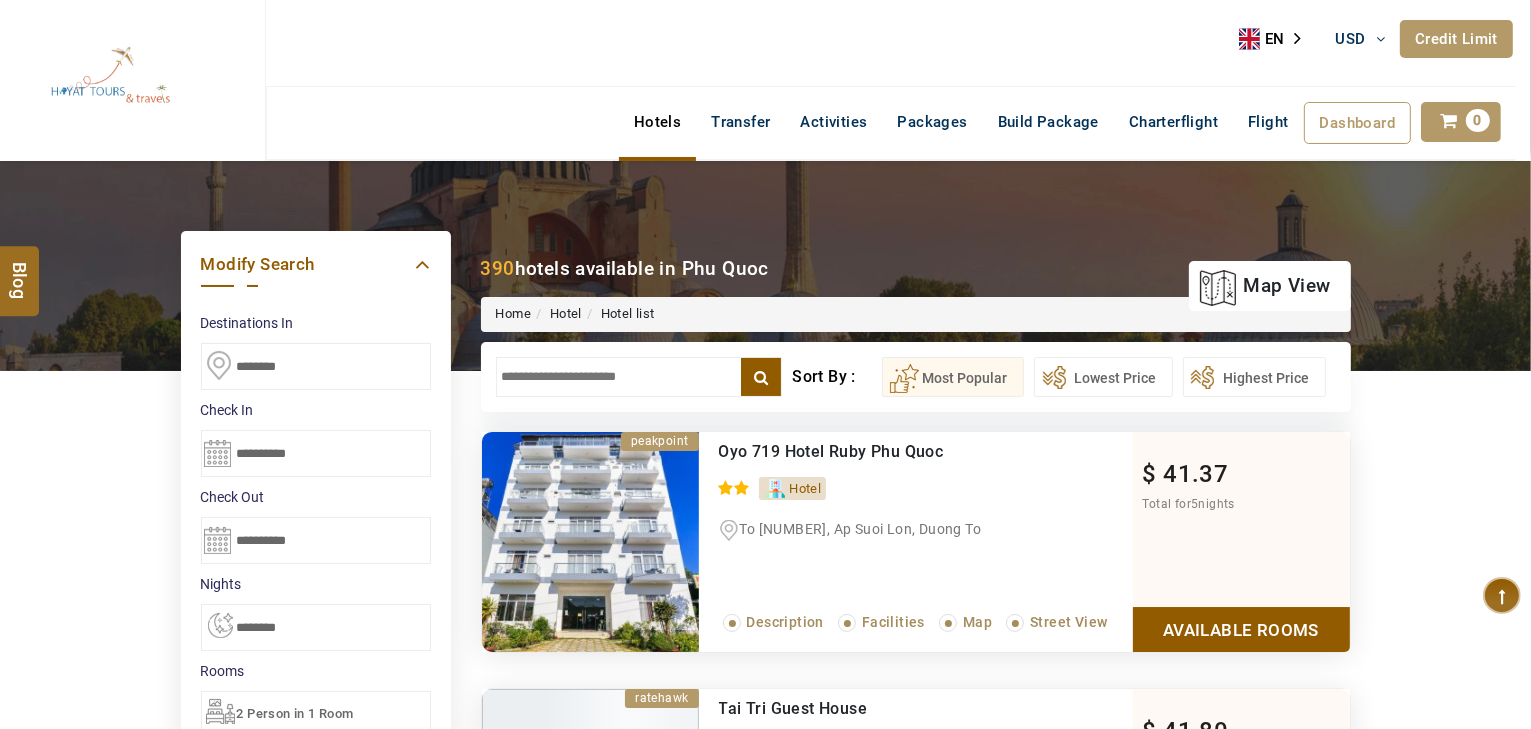 click at bounding box center (639, 377) 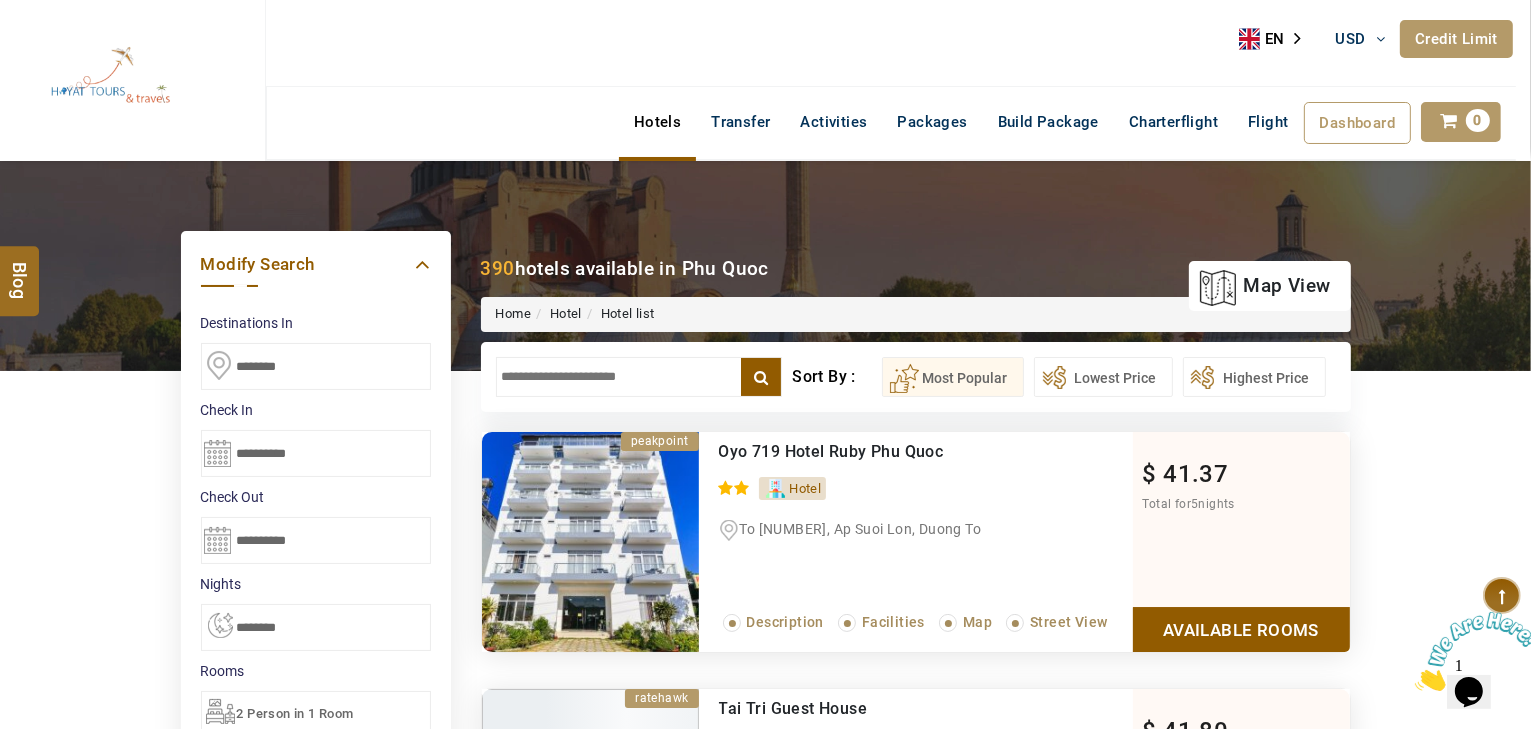 scroll, scrollTop: 0, scrollLeft: 0, axis: both 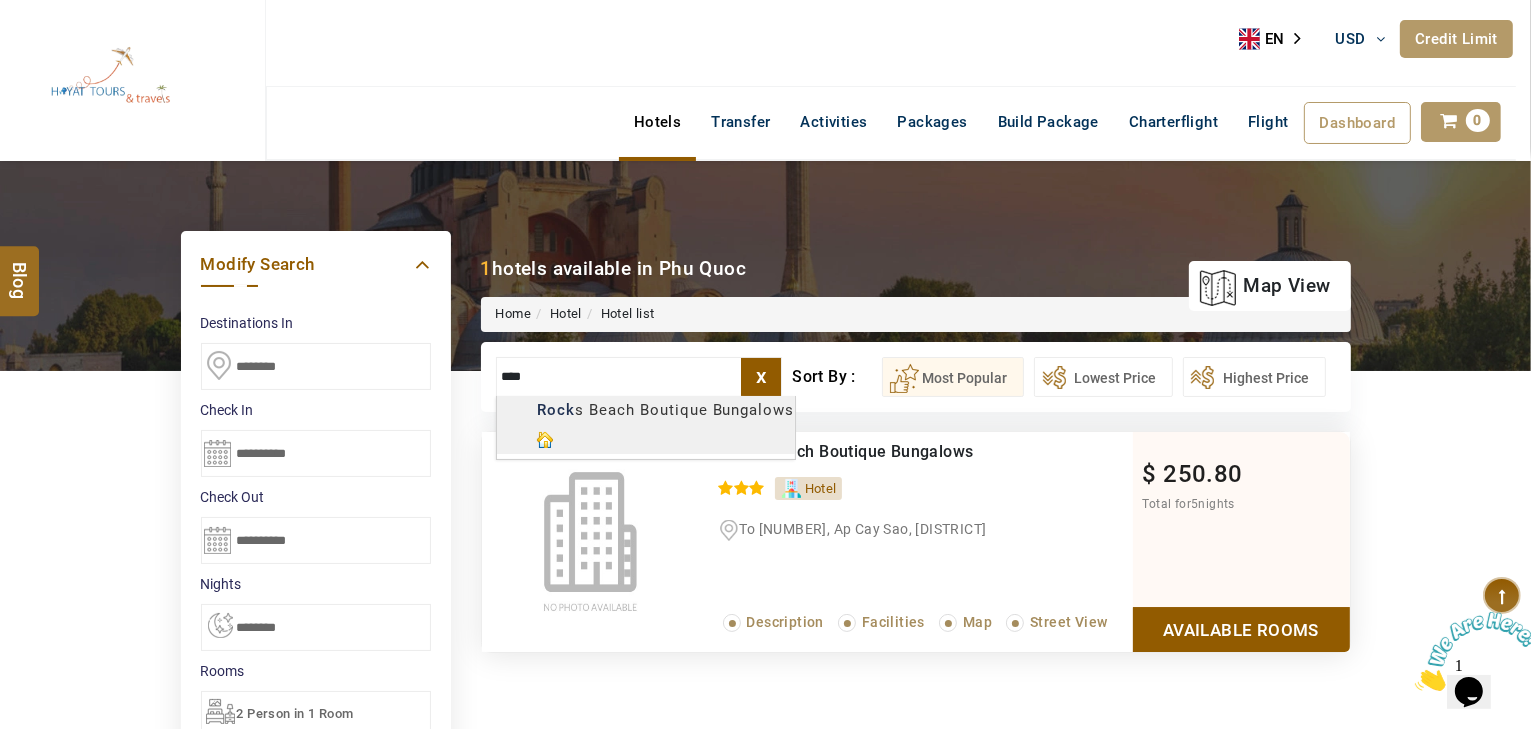 click on "USD [NUMBER] Complete Used USD [NUMBER] Available USD [NUMBER] Setting Looks like you haven't added anything to your cart yet Countinue Shopping ***** ****** Please Wait.. Blog demo Remember me Forgot password? LOG IN Don't have an account? Register Now My Booking View/ Print/Cancel Your Booking without Signing in Submit Applying Filters...... Hotels For You Will Be Loading Soon demo In A Few Moment, You Will Be Celebrating Best Hotel options galore ! Check In CheckOut Rooms Rooms Please Wait" at bounding box center (765, 1113) 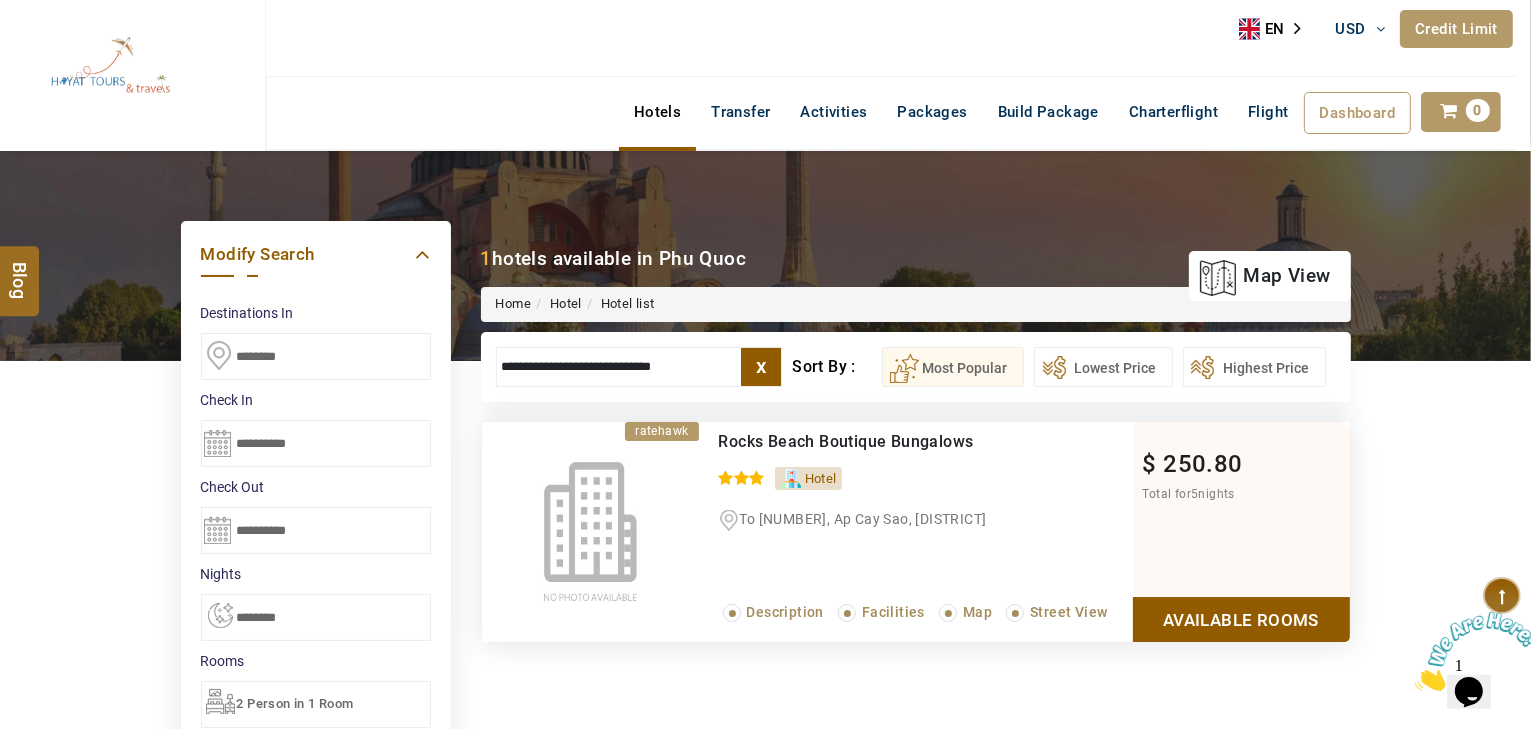 scroll, scrollTop: 80, scrollLeft: 0, axis: vertical 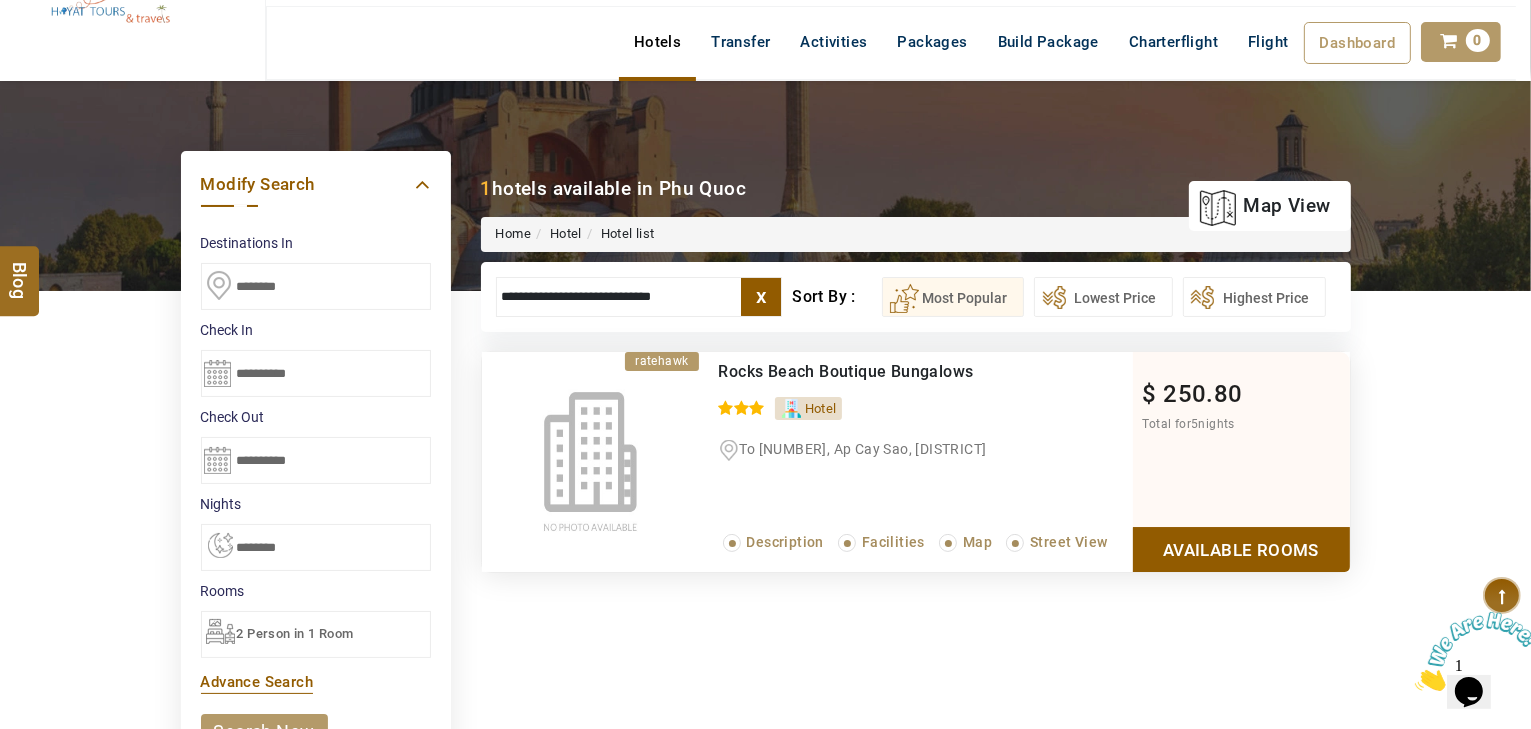 type on "**********" 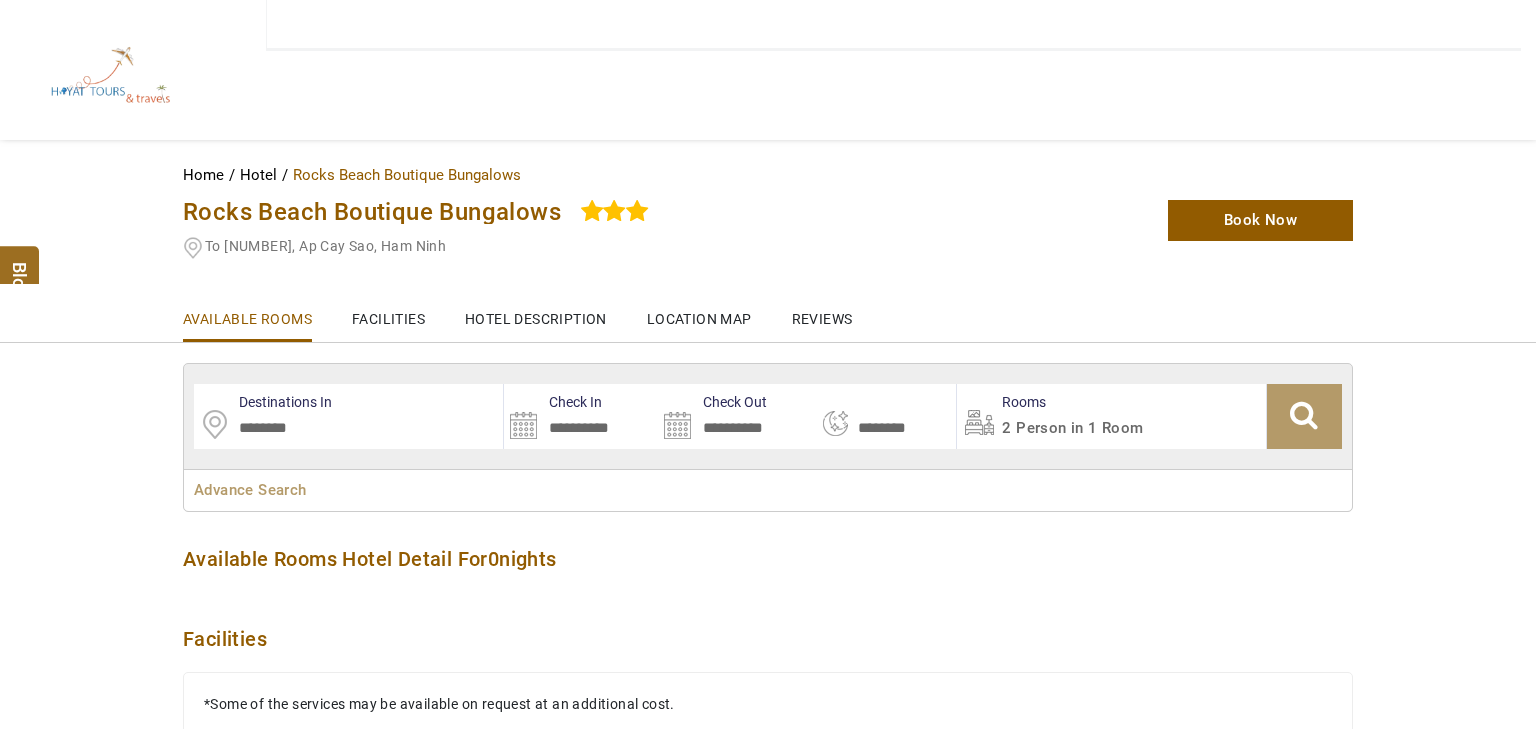 type on "**********" 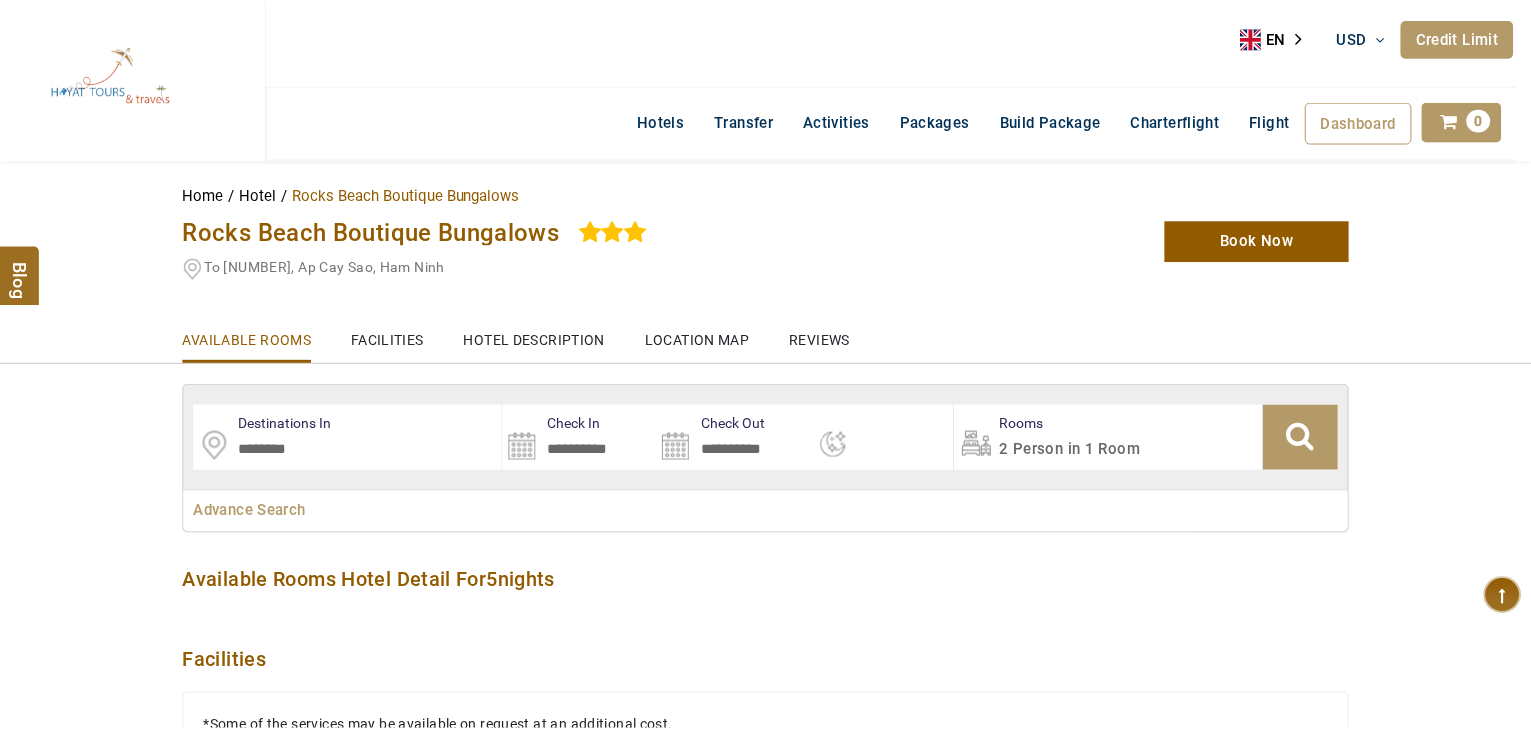scroll, scrollTop: 0, scrollLeft: 0, axis: both 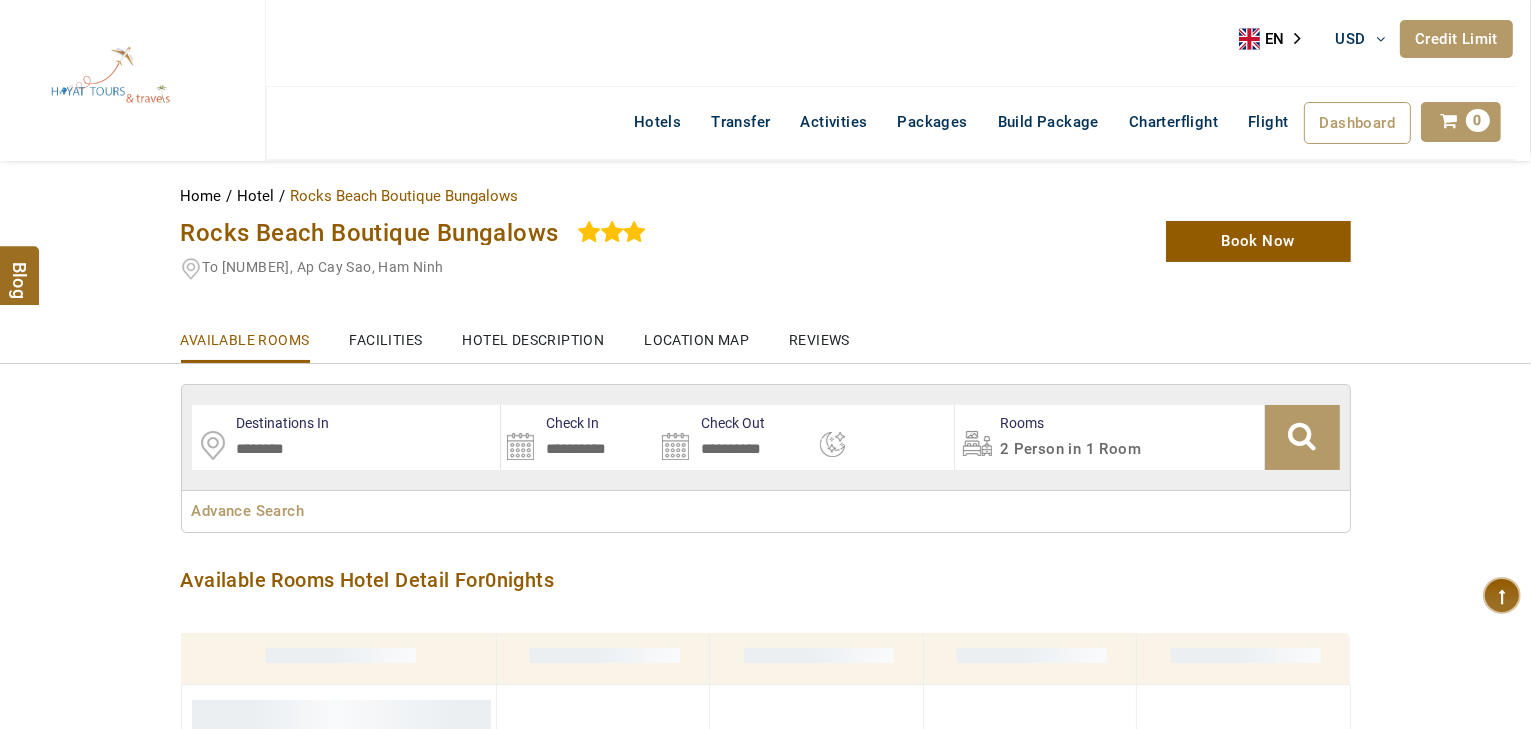 select on "*" 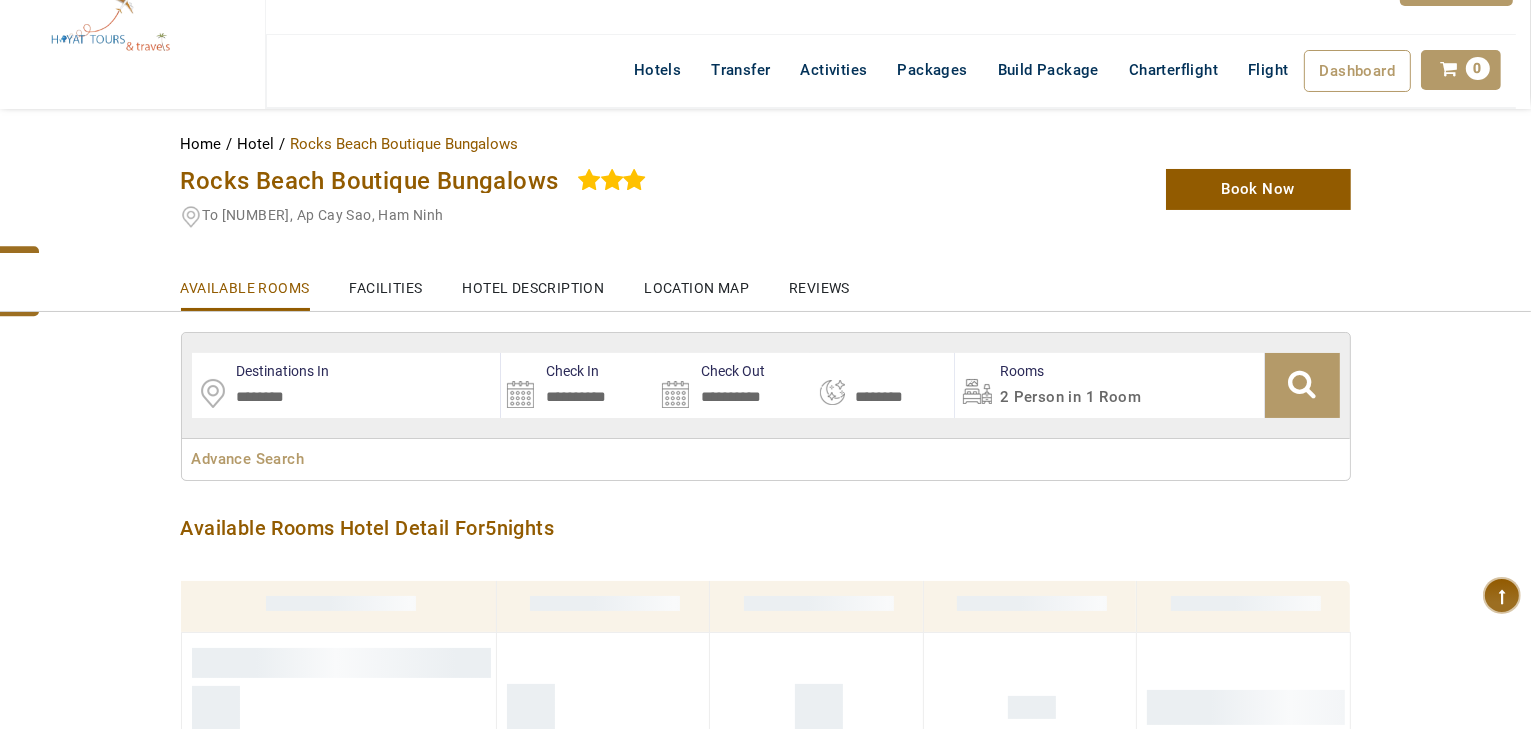 scroll, scrollTop: 80, scrollLeft: 0, axis: vertical 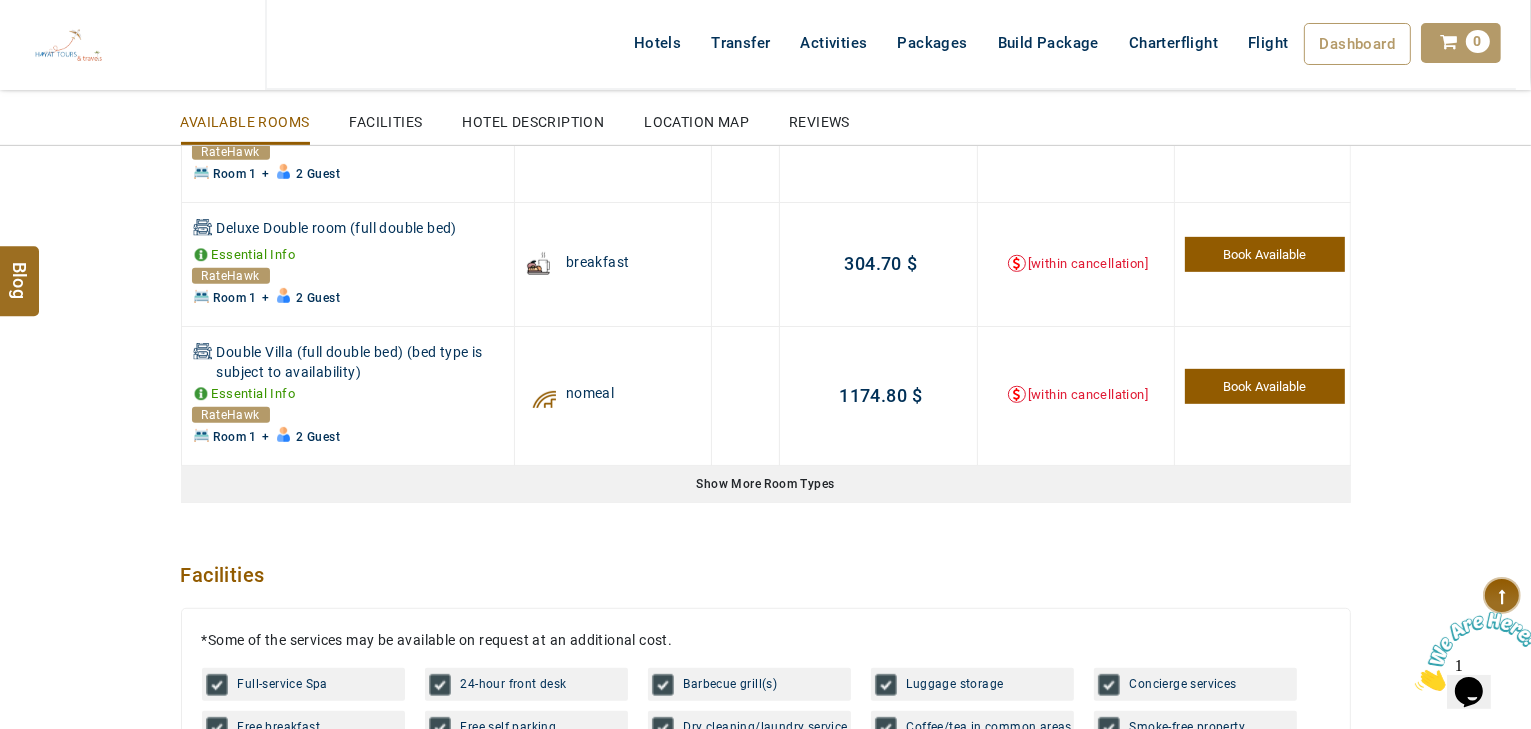 click on "Show More Room Types" at bounding box center (766, 484) 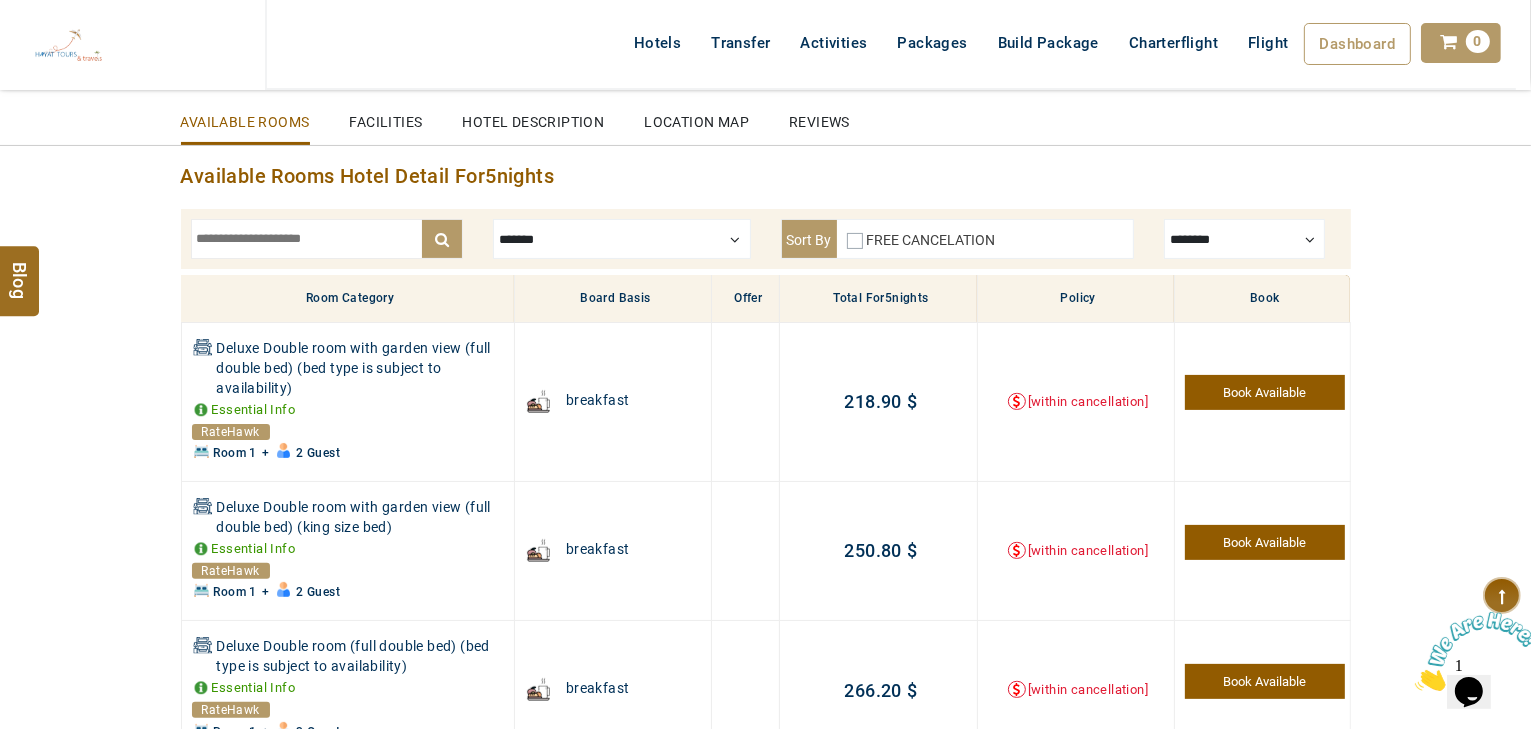 scroll, scrollTop: 402, scrollLeft: 0, axis: vertical 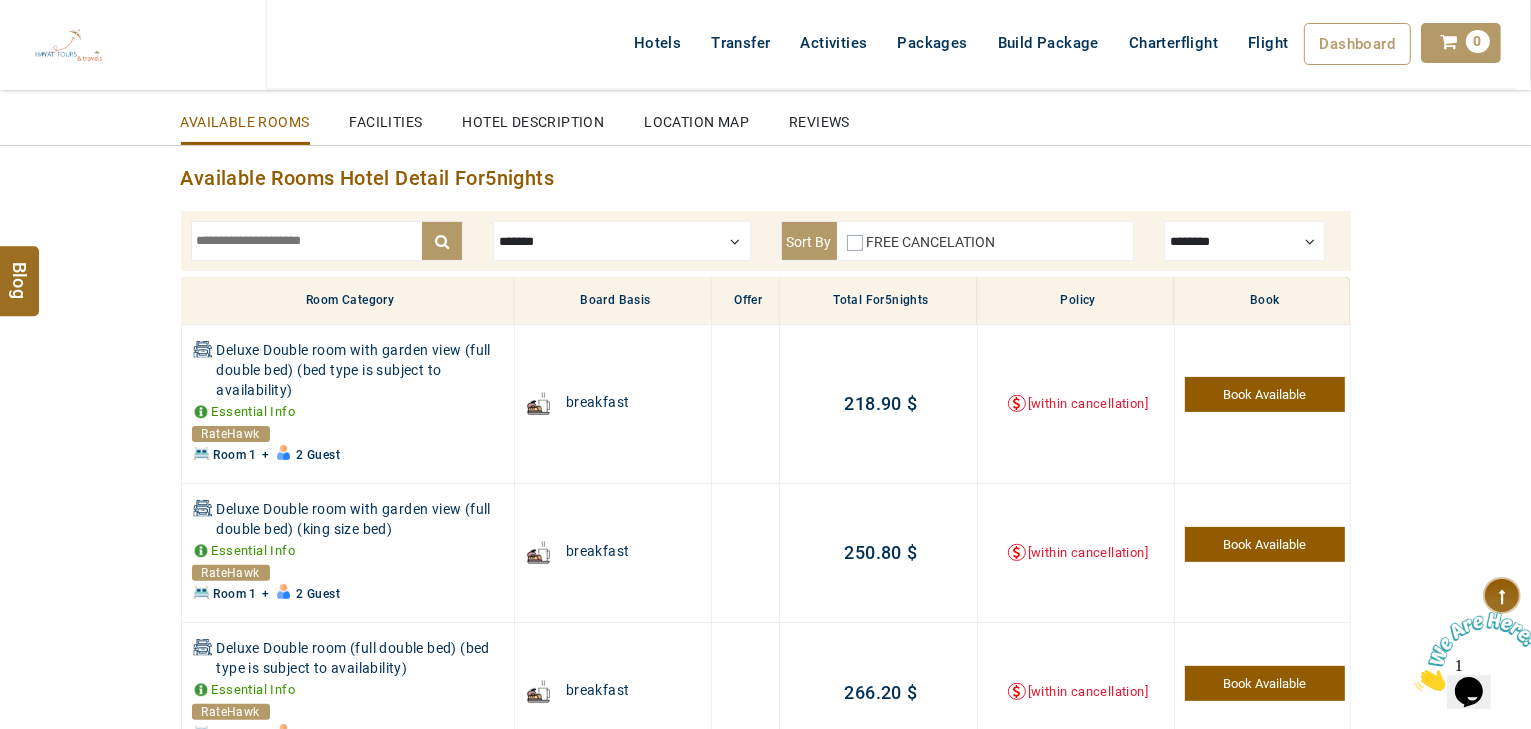 click on "Available Rooms Hotel Detail For  5  nights" at bounding box center (766, 178) 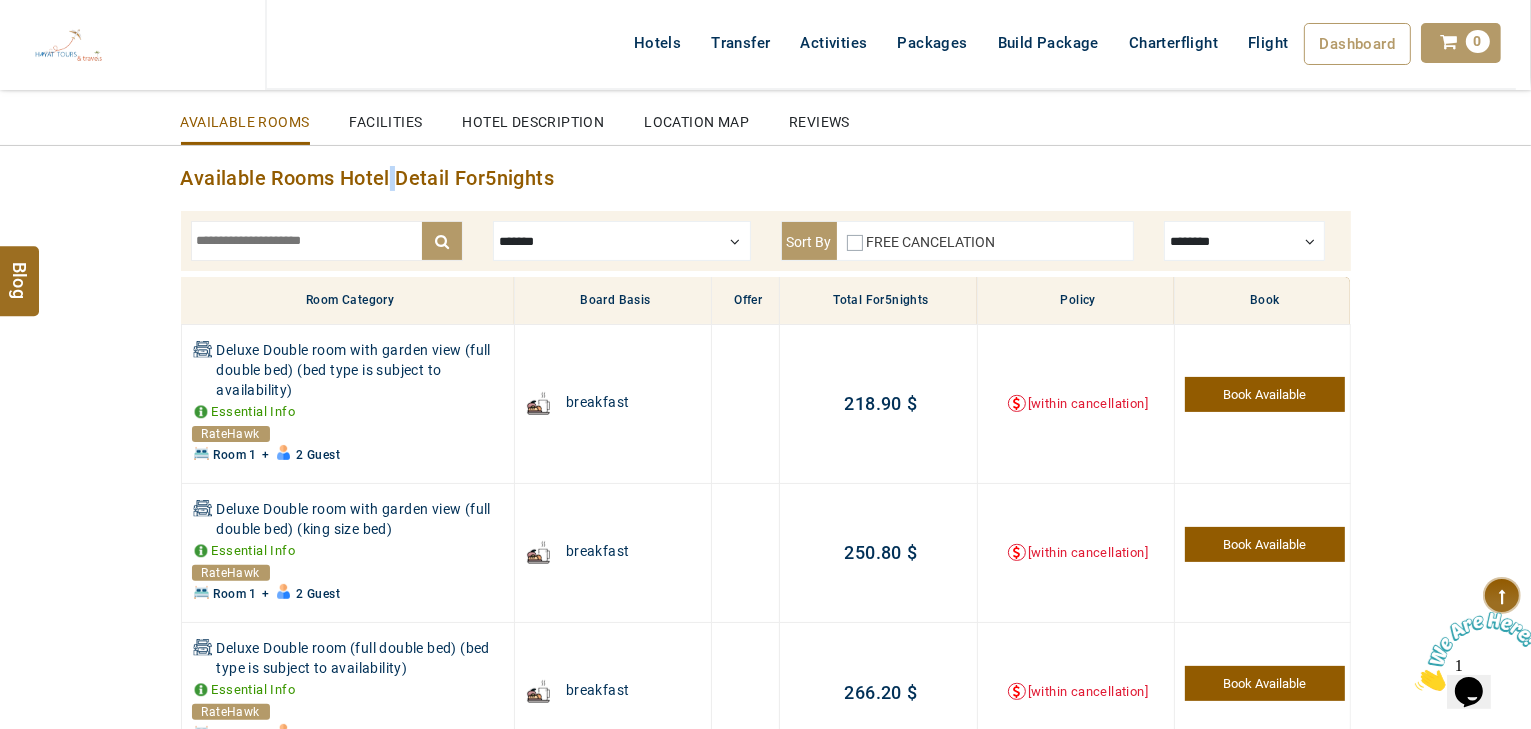 click on "Available Rooms Hotel Detail For  5  nights" at bounding box center [766, 178] 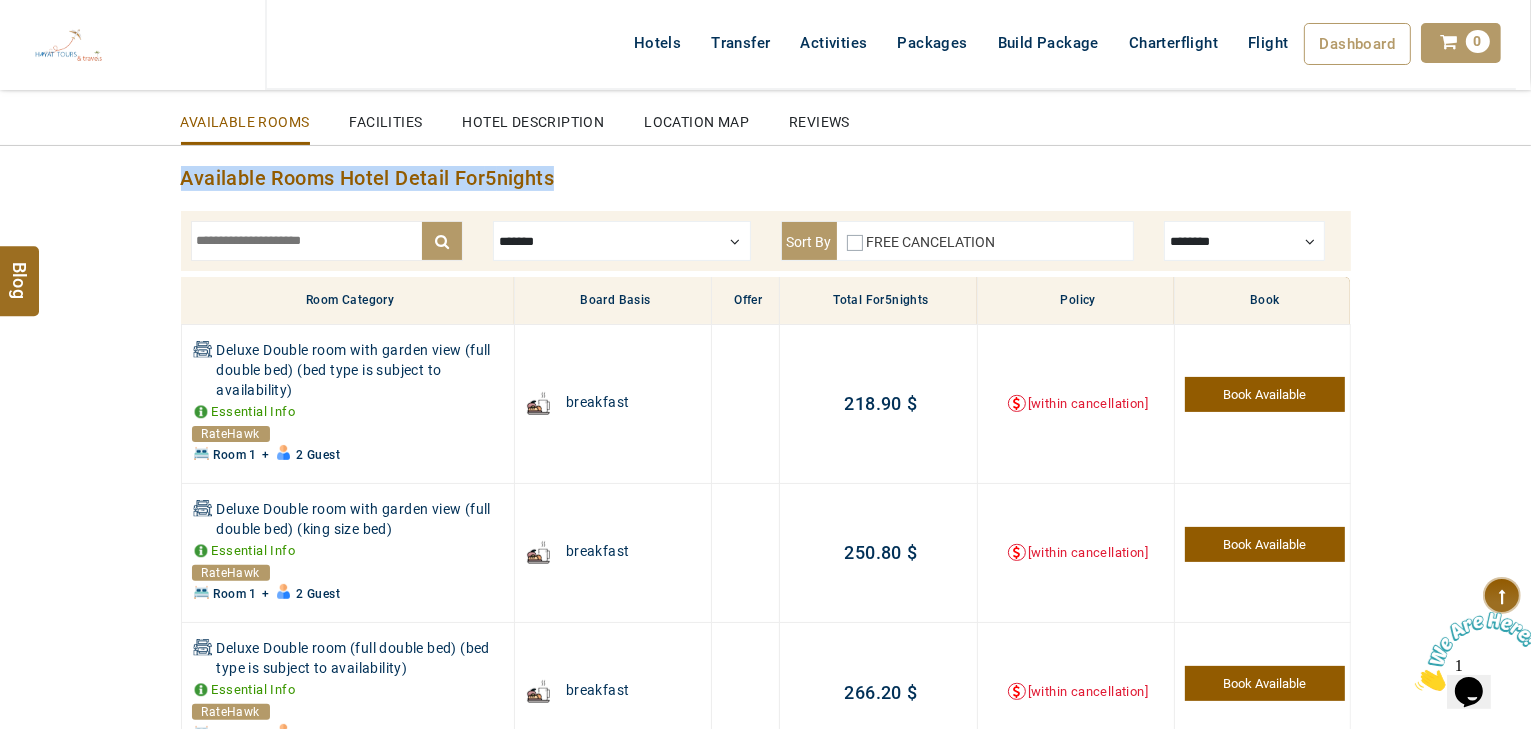 click on "Available Rooms Hotel Detail For  5  nights" at bounding box center (766, 178) 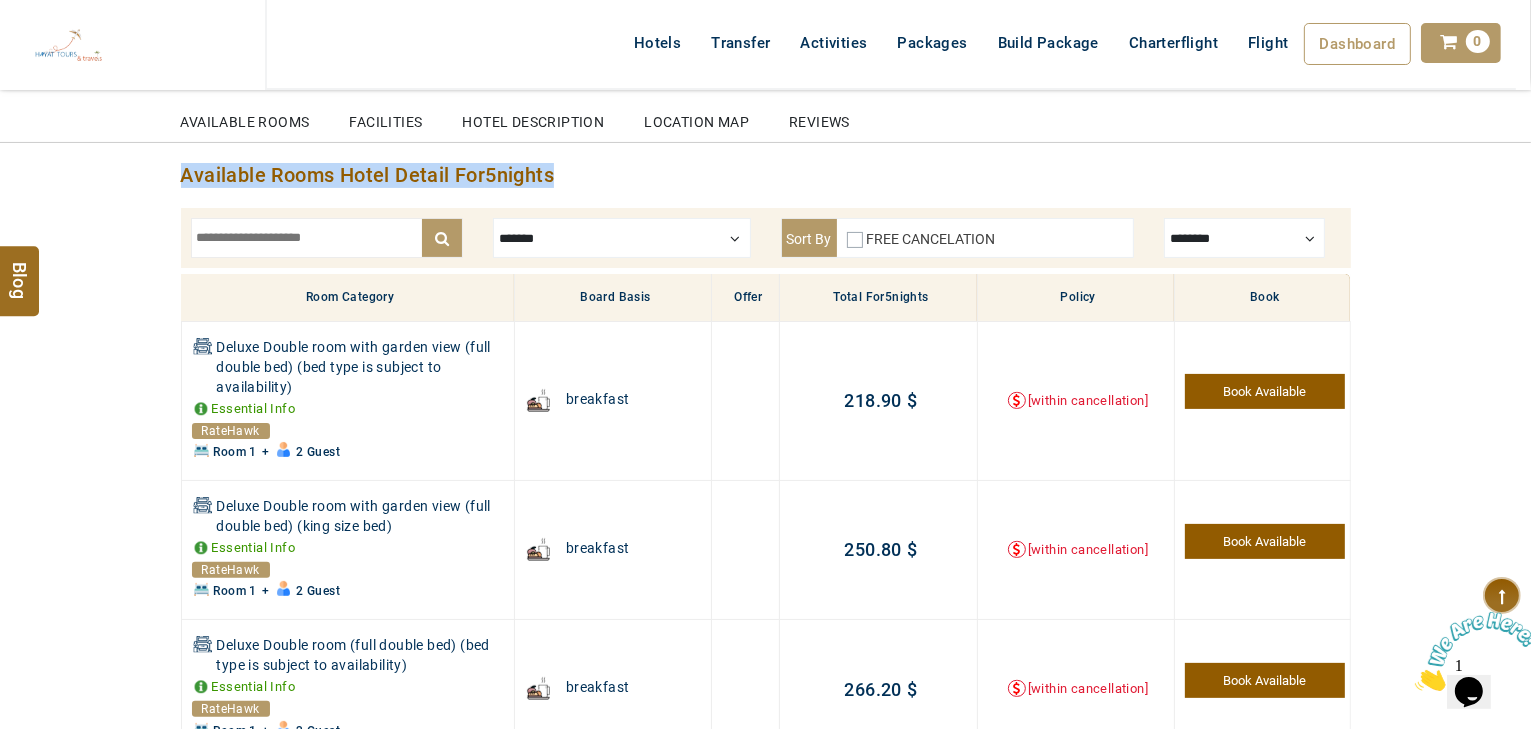 scroll, scrollTop: 160, scrollLeft: 0, axis: vertical 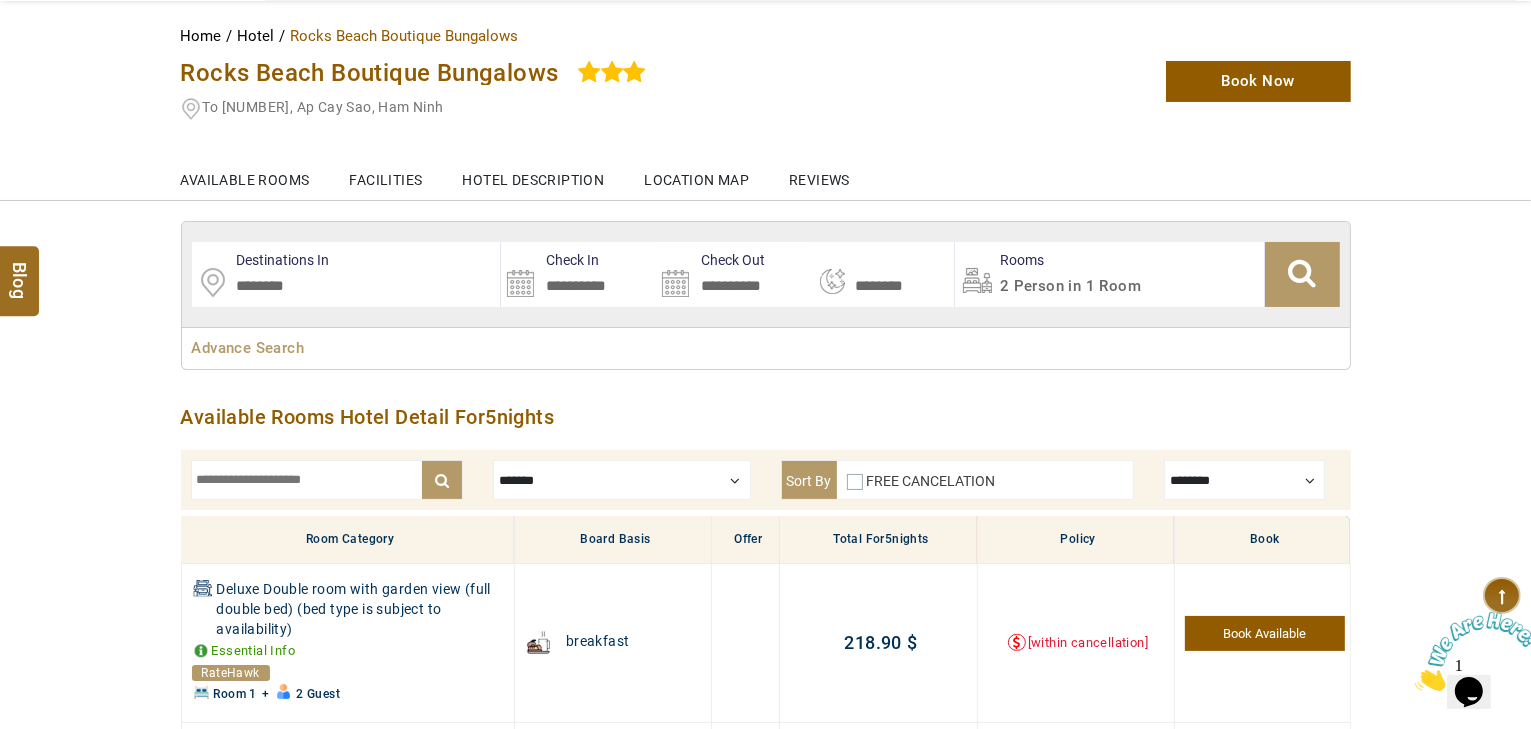 click on "Rocks Beach Boutique Bungalows" at bounding box center (370, 73) 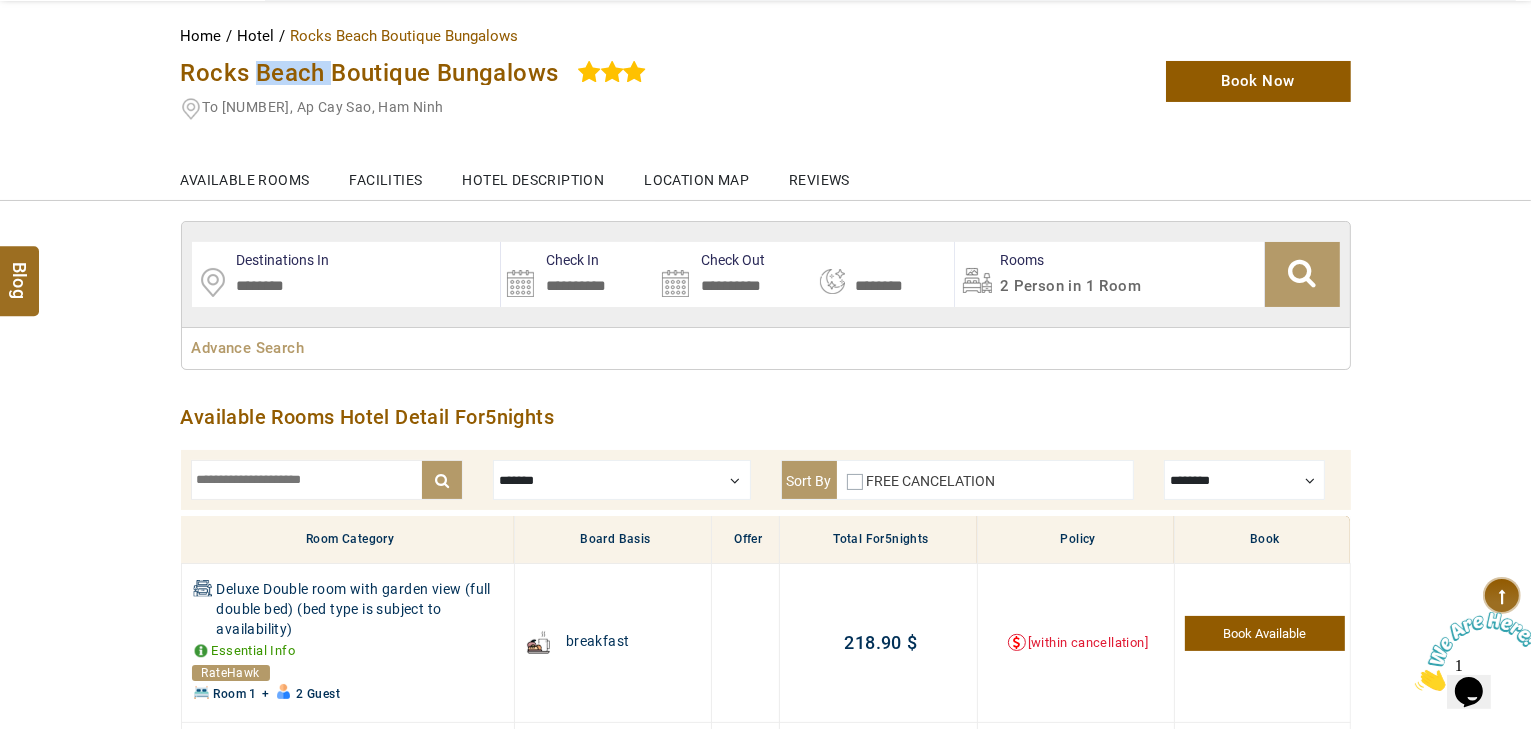 click on "Rocks Beach Boutique Bungalows" at bounding box center [370, 73] 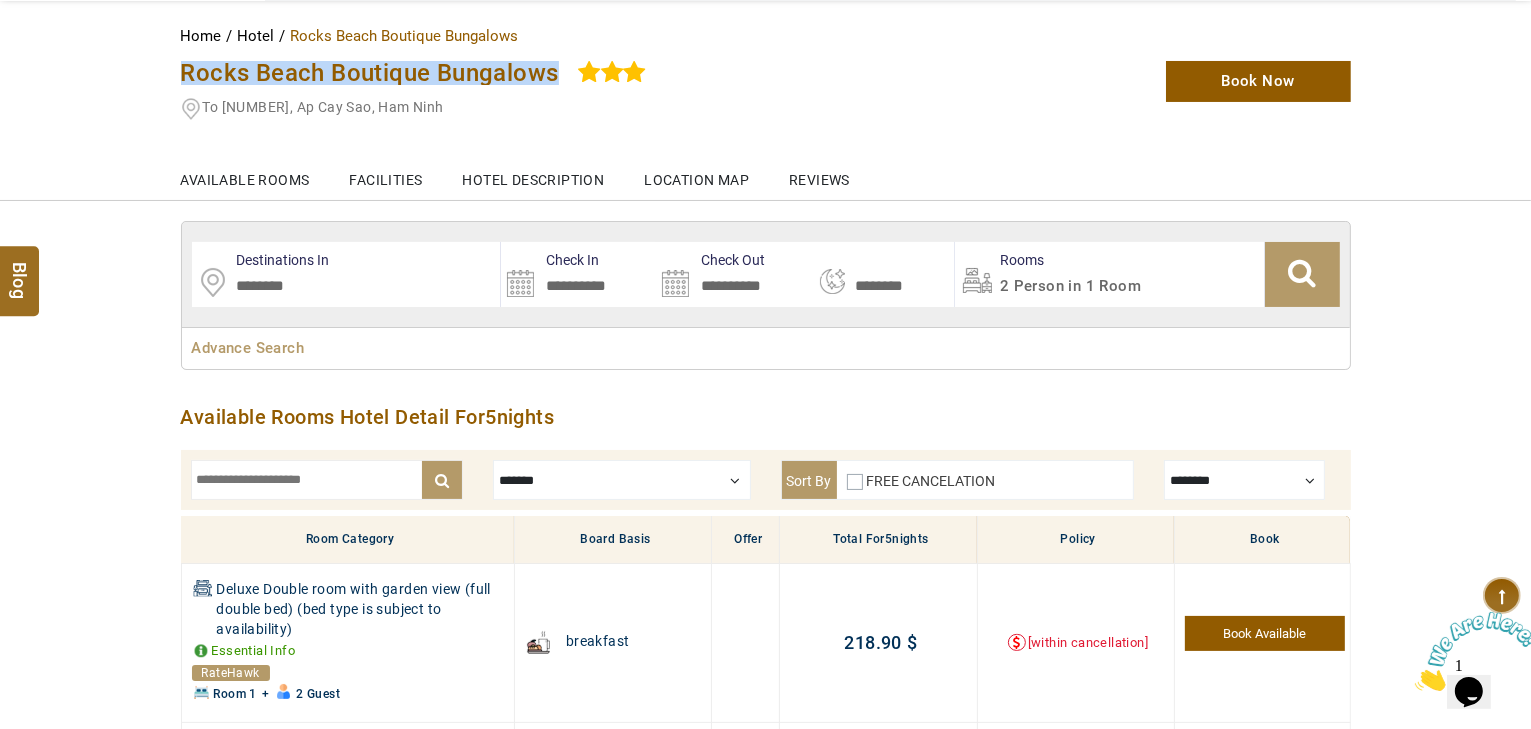 click on "Rocks Beach Boutique Bungalows" at bounding box center (370, 73) 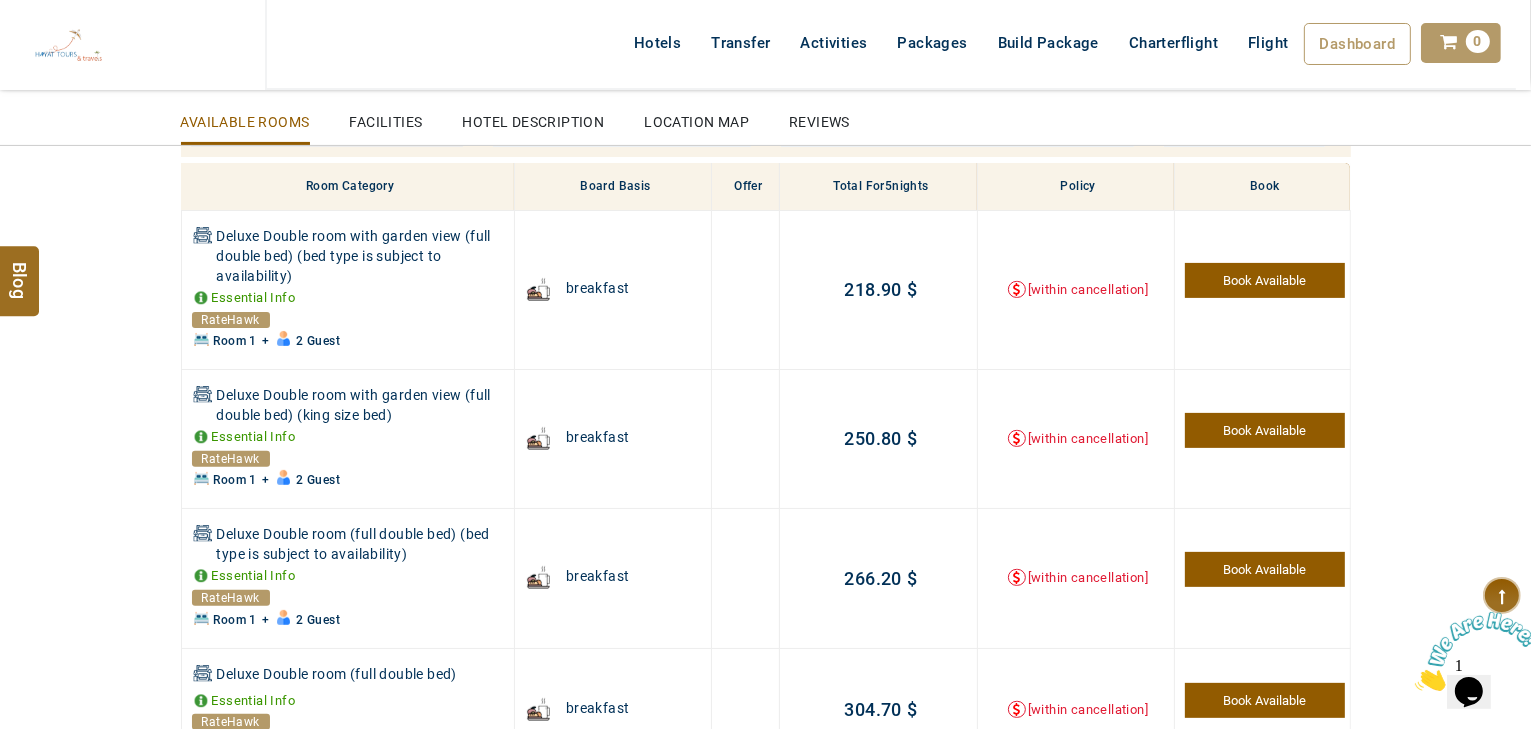 scroll, scrollTop: 642, scrollLeft: 0, axis: vertical 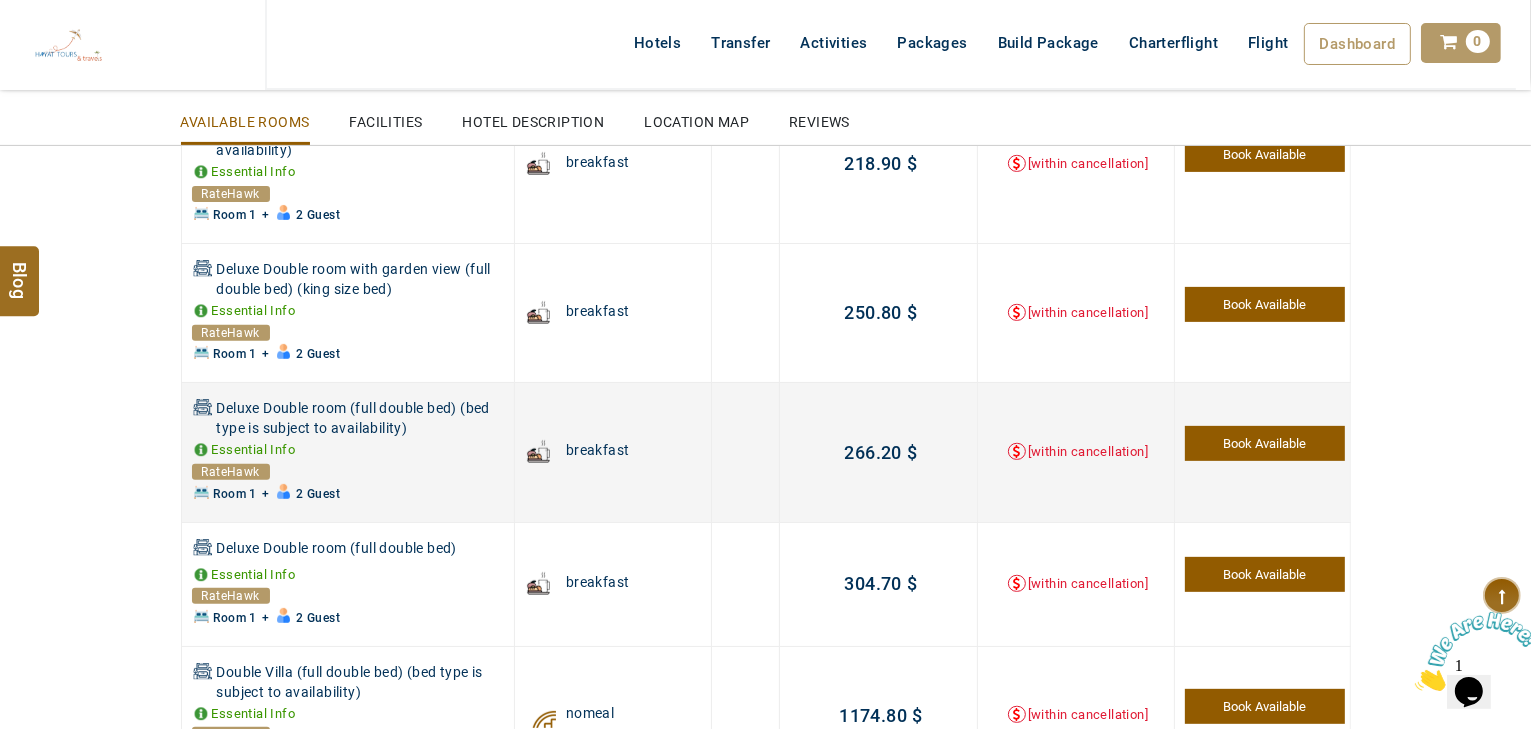 click on "266.20" at bounding box center [873, 452] 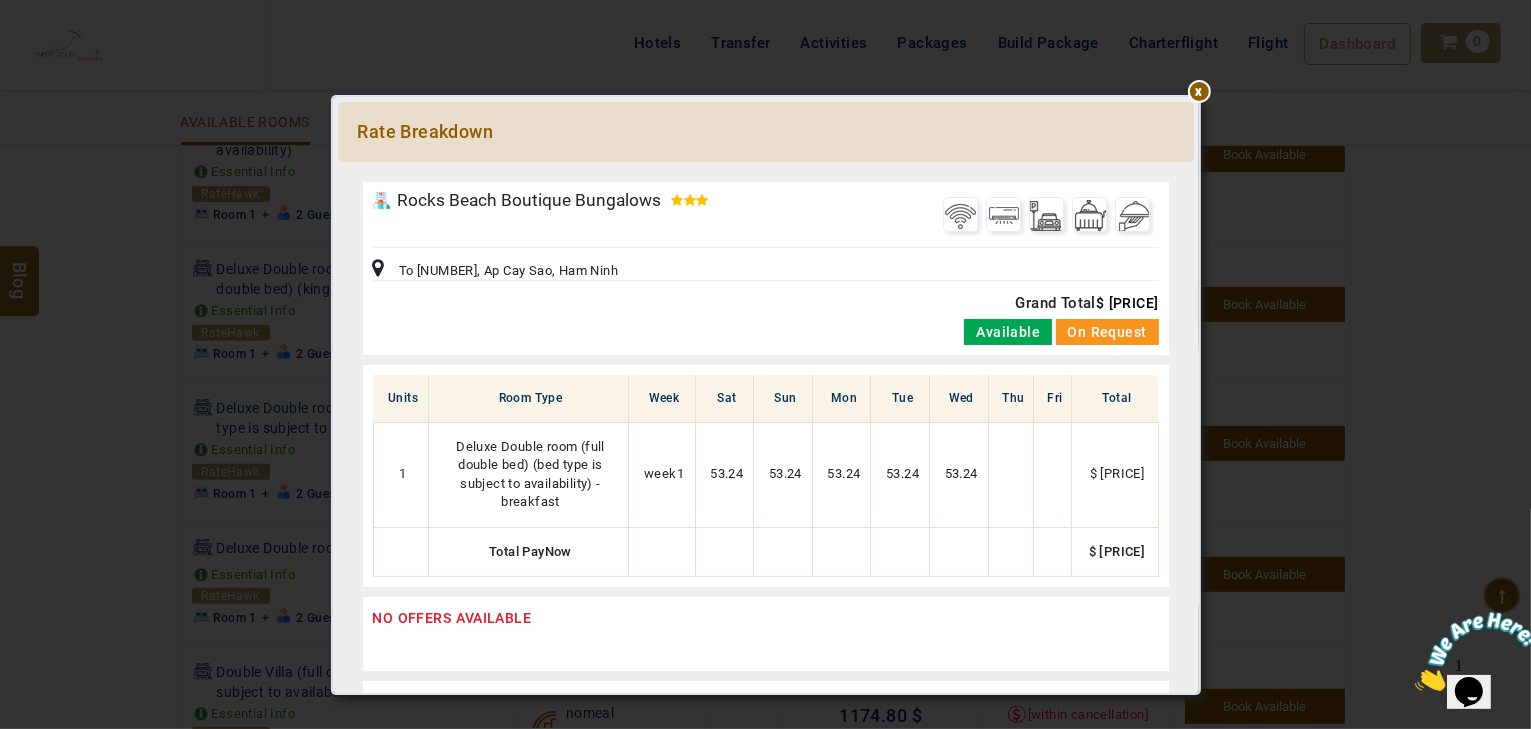 click at bounding box center (766, 172) 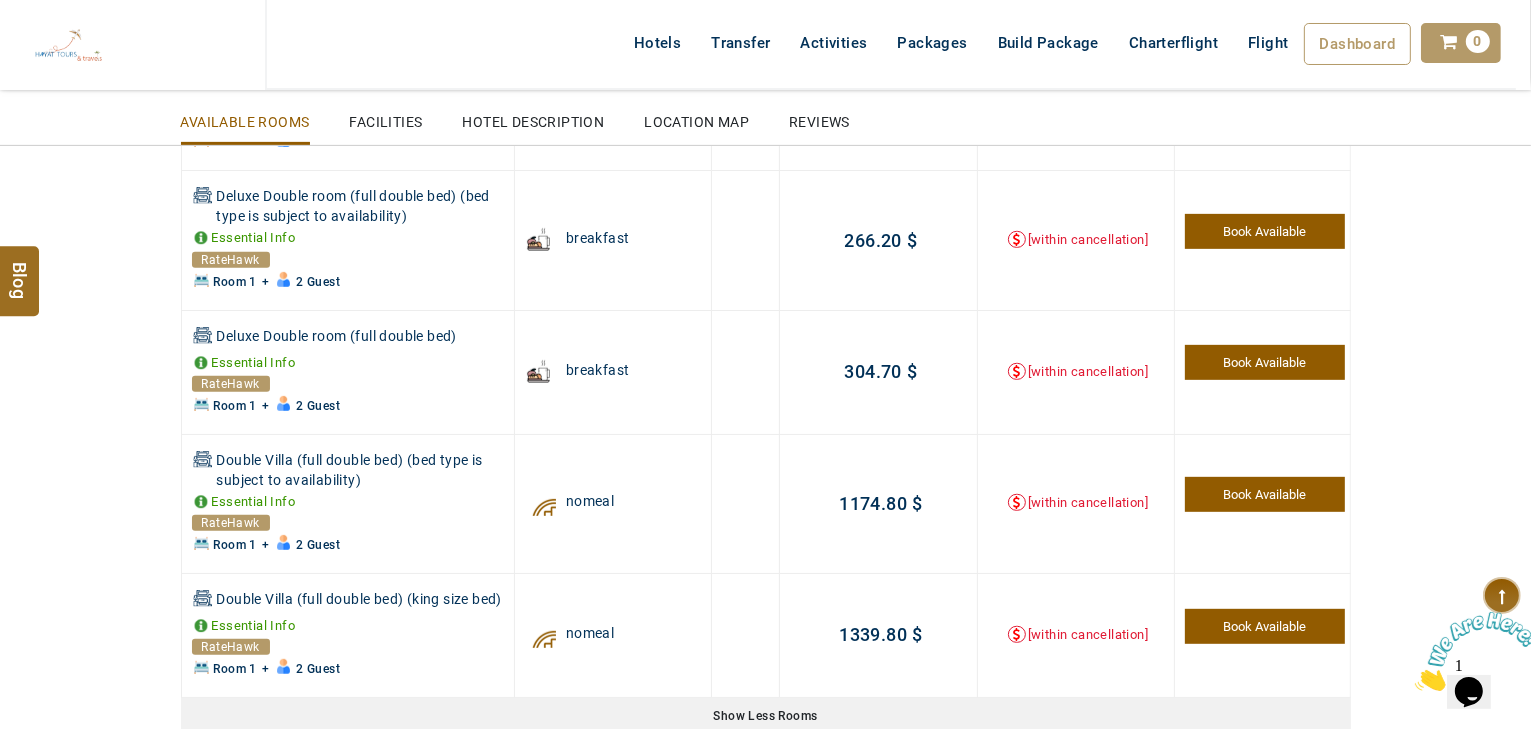 scroll, scrollTop: 882, scrollLeft: 0, axis: vertical 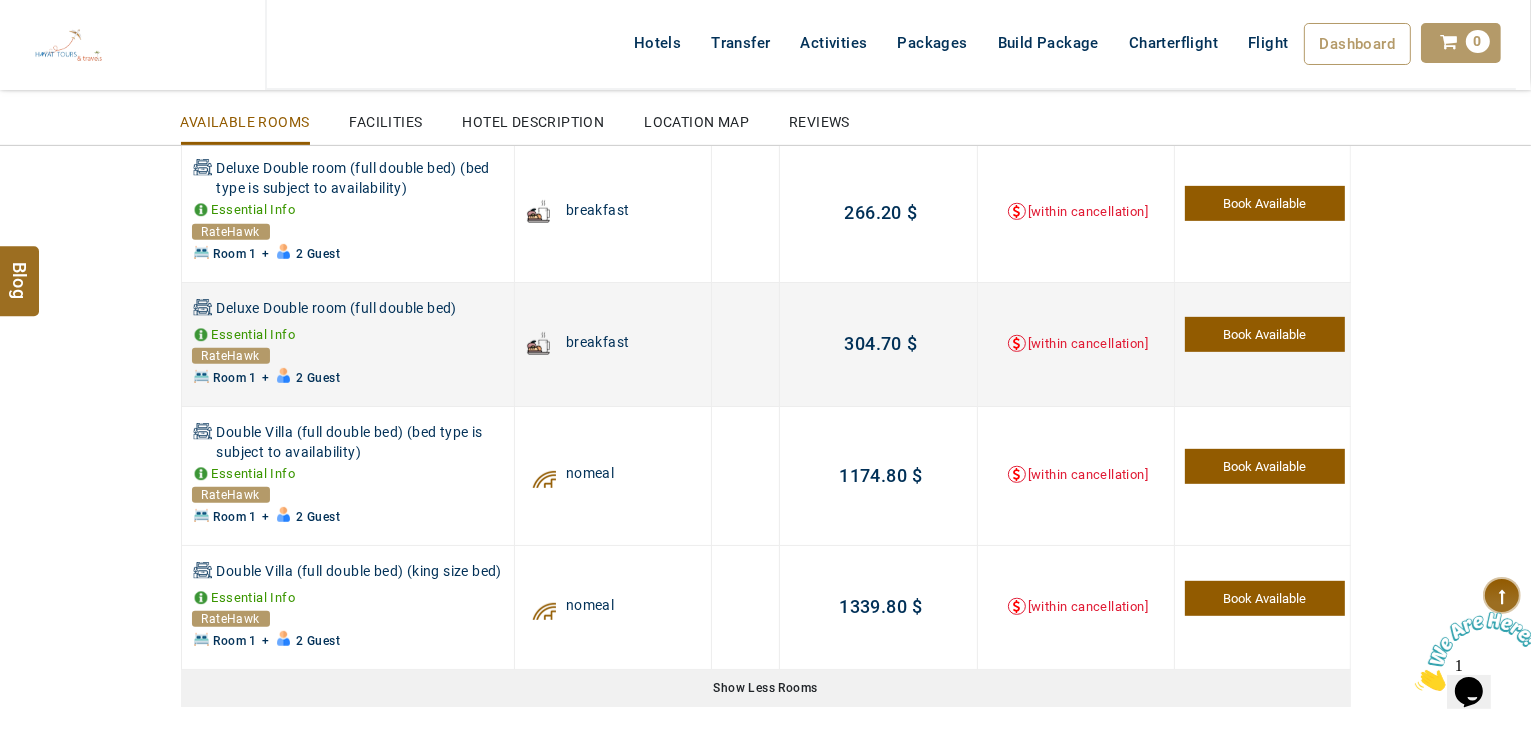 click on "Deluxe Double room (full double bed)" at bounding box center [363, 310] 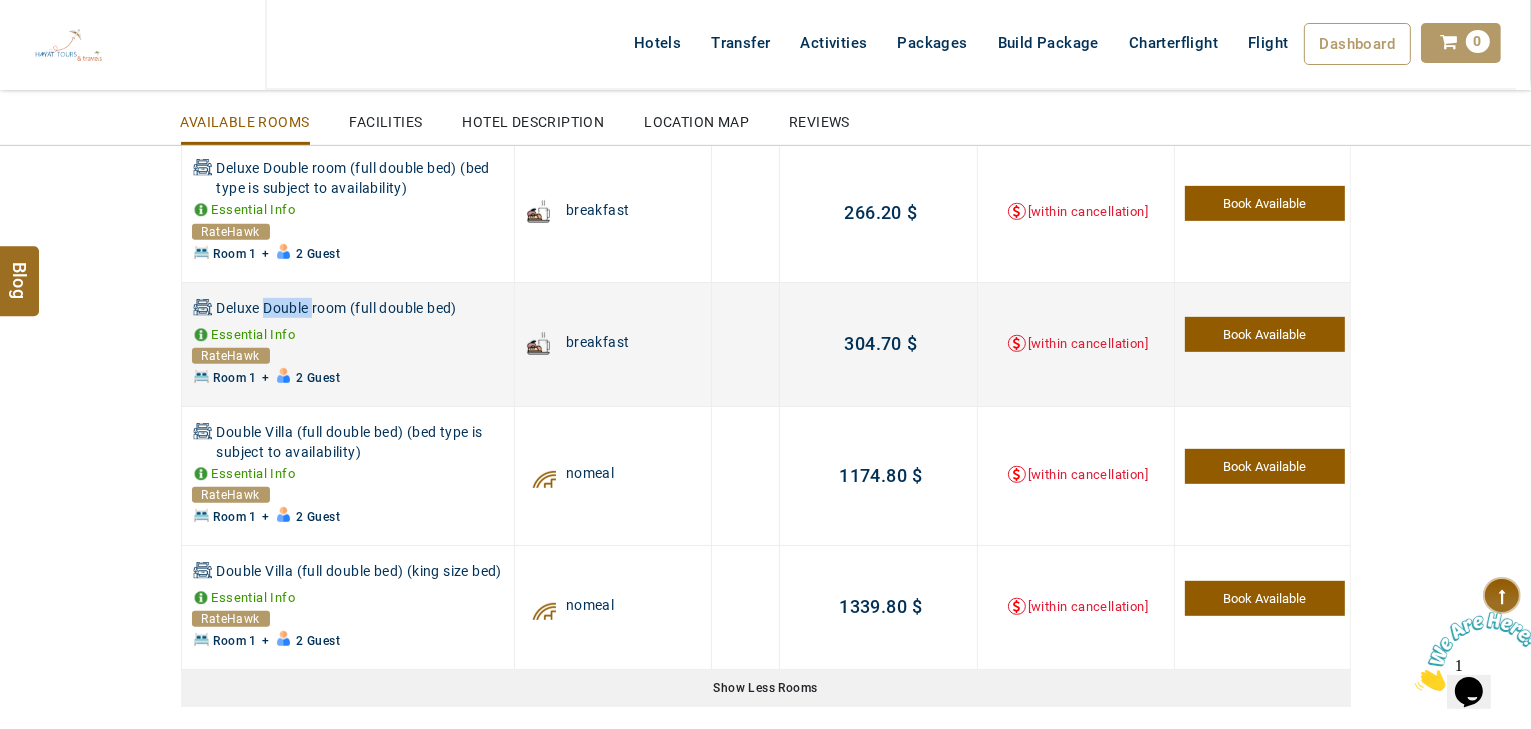 click on "Deluxe Double room (full double bed)" at bounding box center [363, 310] 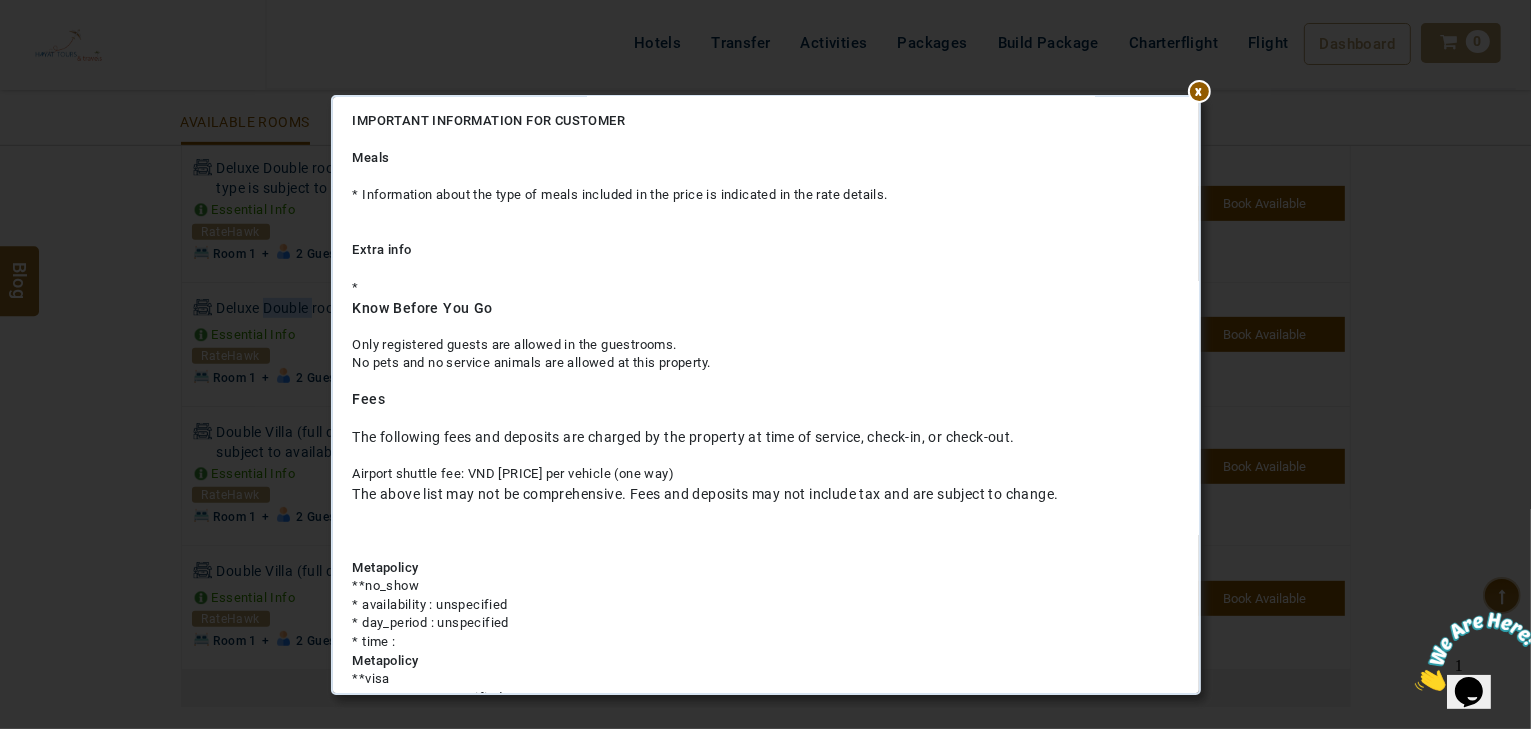 scroll, scrollTop: 120, scrollLeft: 0, axis: vertical 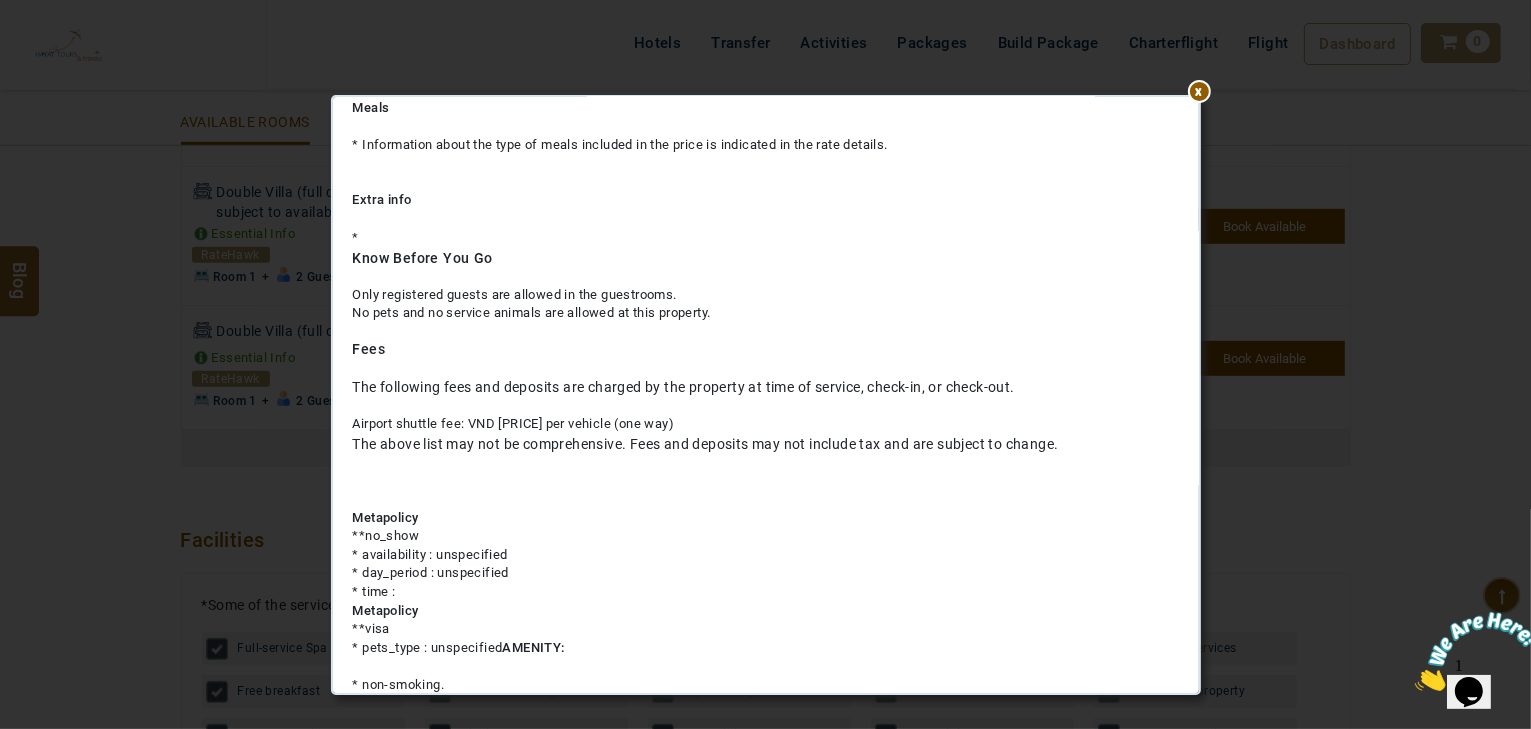 click on "**********" at bounding box center [766, 394] 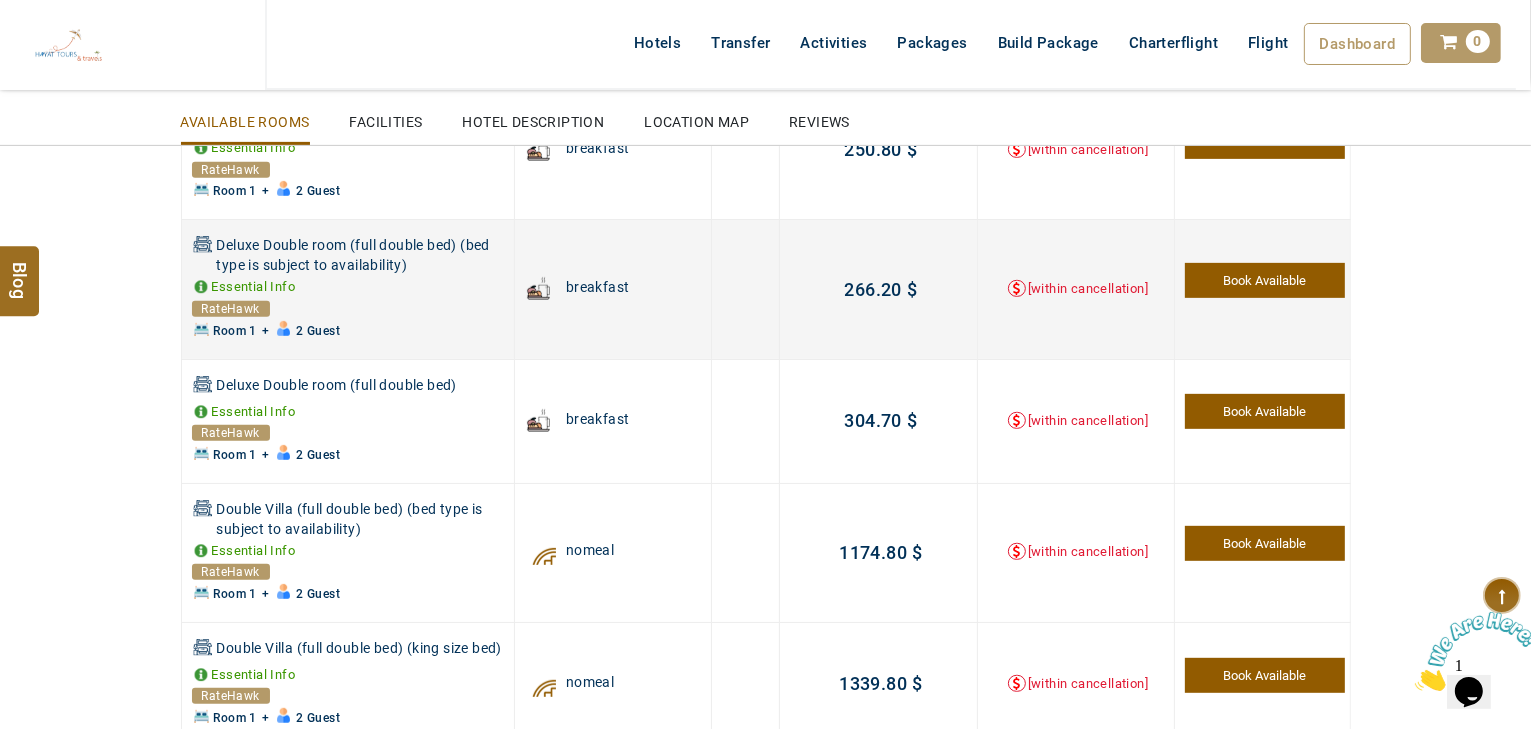 scroll, scrollTop: 882, scrollLeft: 0, axis: vertical 